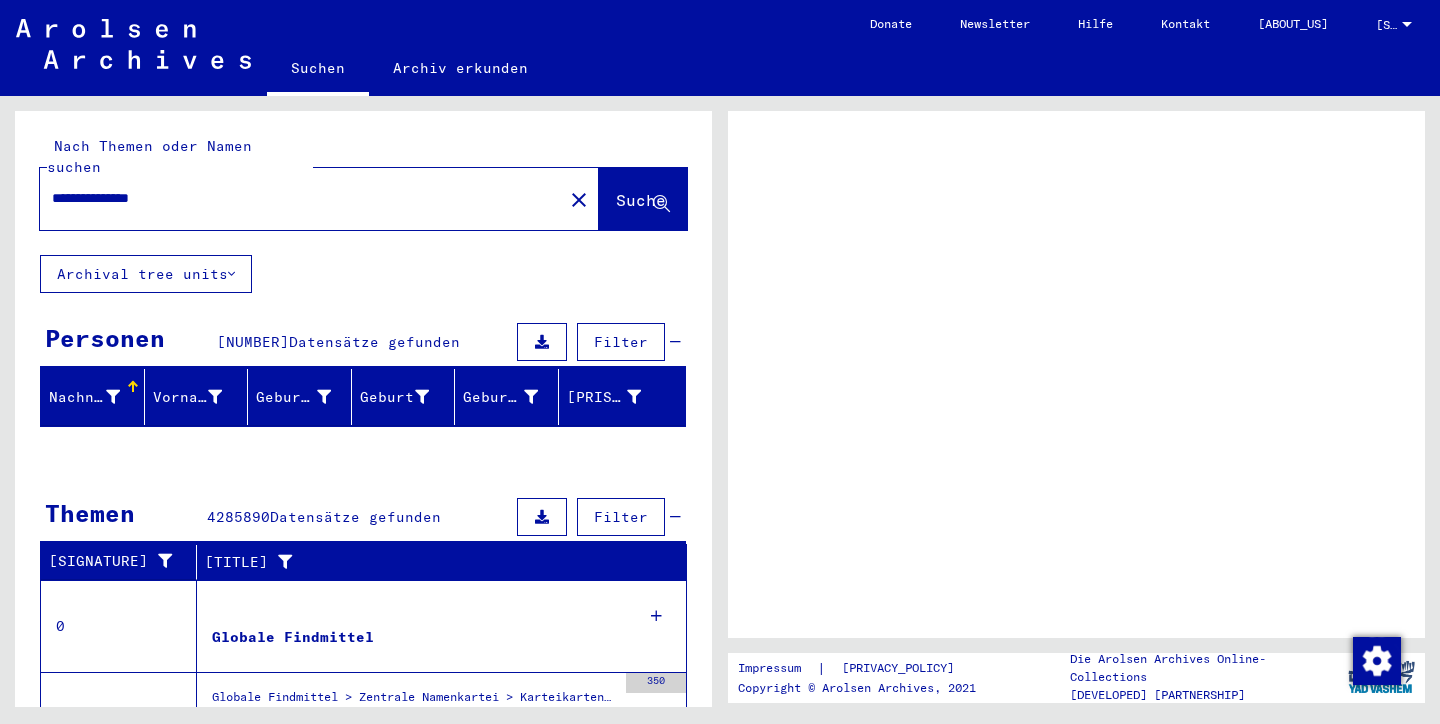 scroll, scrollTop: 0, scrollLeft: 0, axis: both 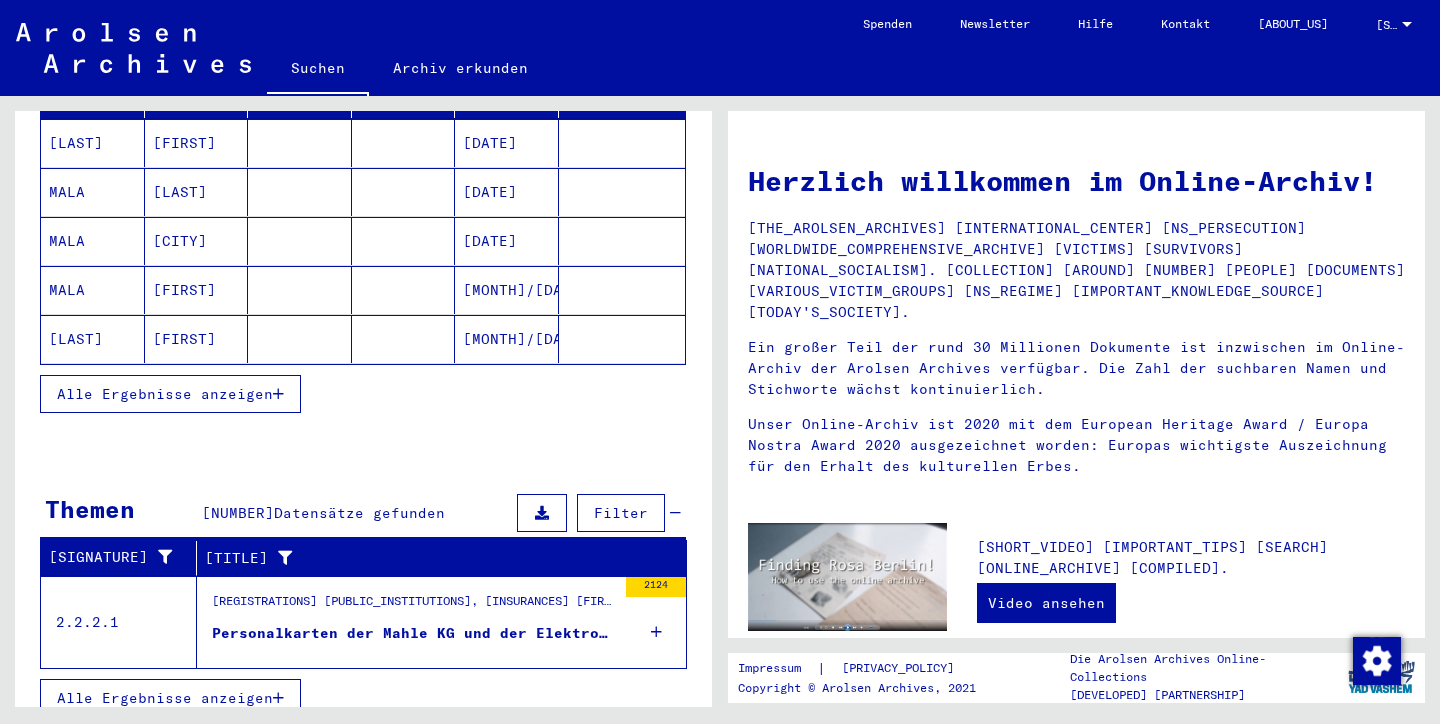 click on "Personalkarten der Mahle KG und der Elektron-Co. mbH, Stuttgart-Bad Cannstatt" at bounding box center [414, 633] 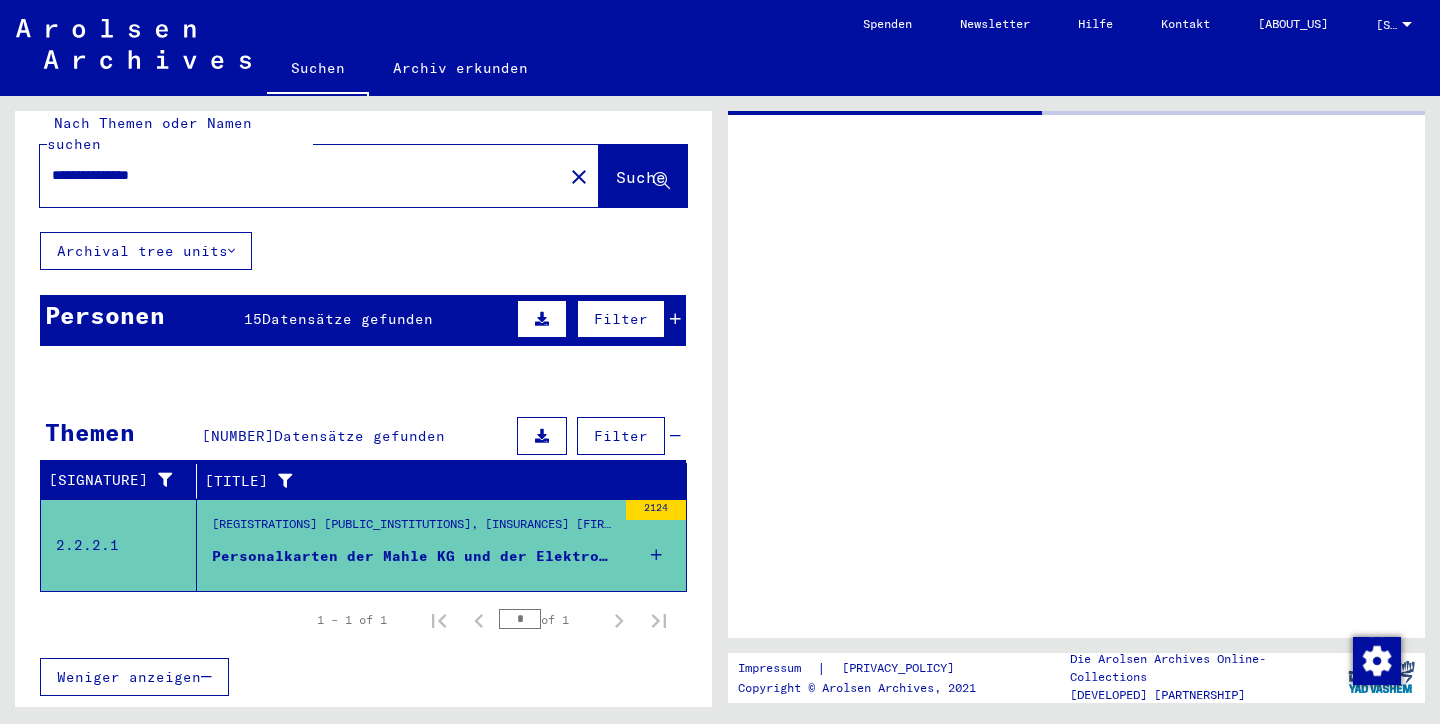 scroll, scrollTop: 2, scrollLeft: 0, axis: vertical 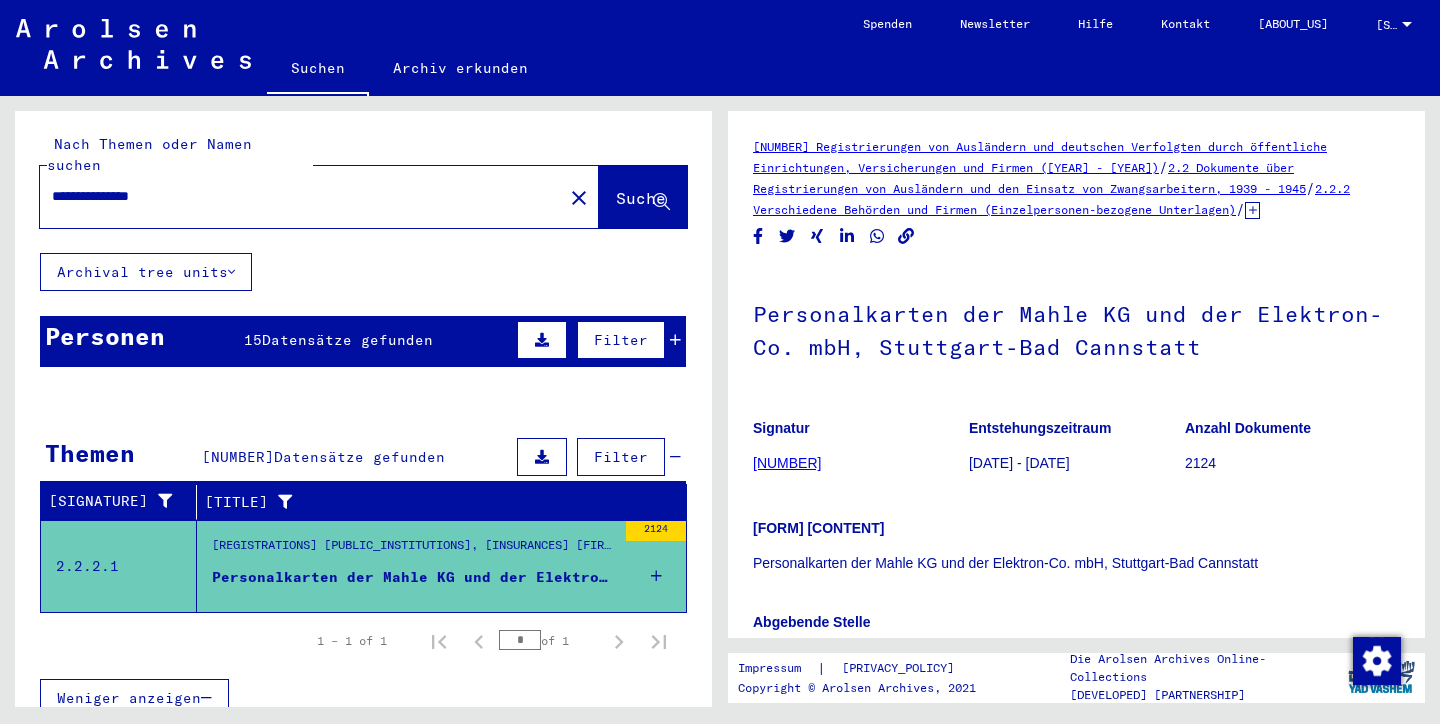 click on "2.2.2 Verschiedene Behörden und Firmen (Einzelpersonen-bezogene Unterlagen)" at bounding box center [1051, 199] 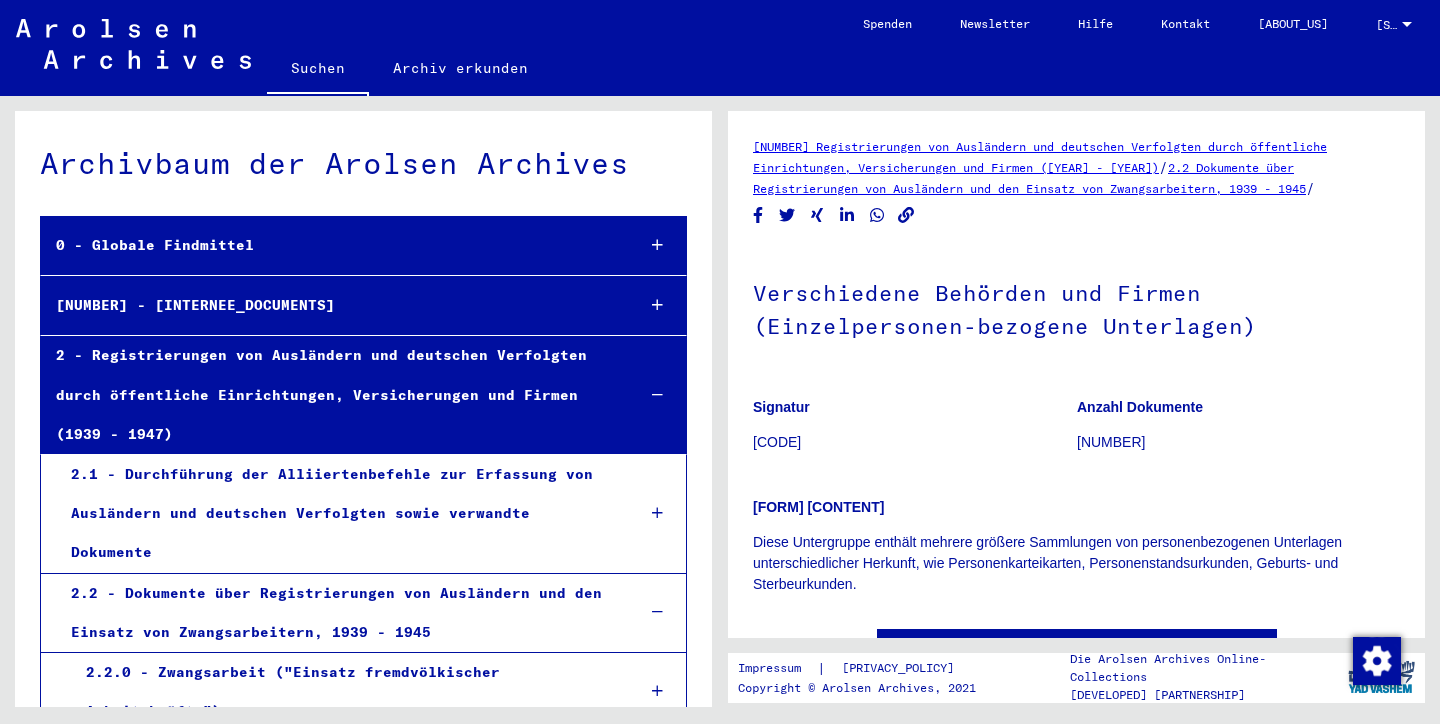 scroll, scrollTop: 430, scrollLeft: 0, axis: vertical 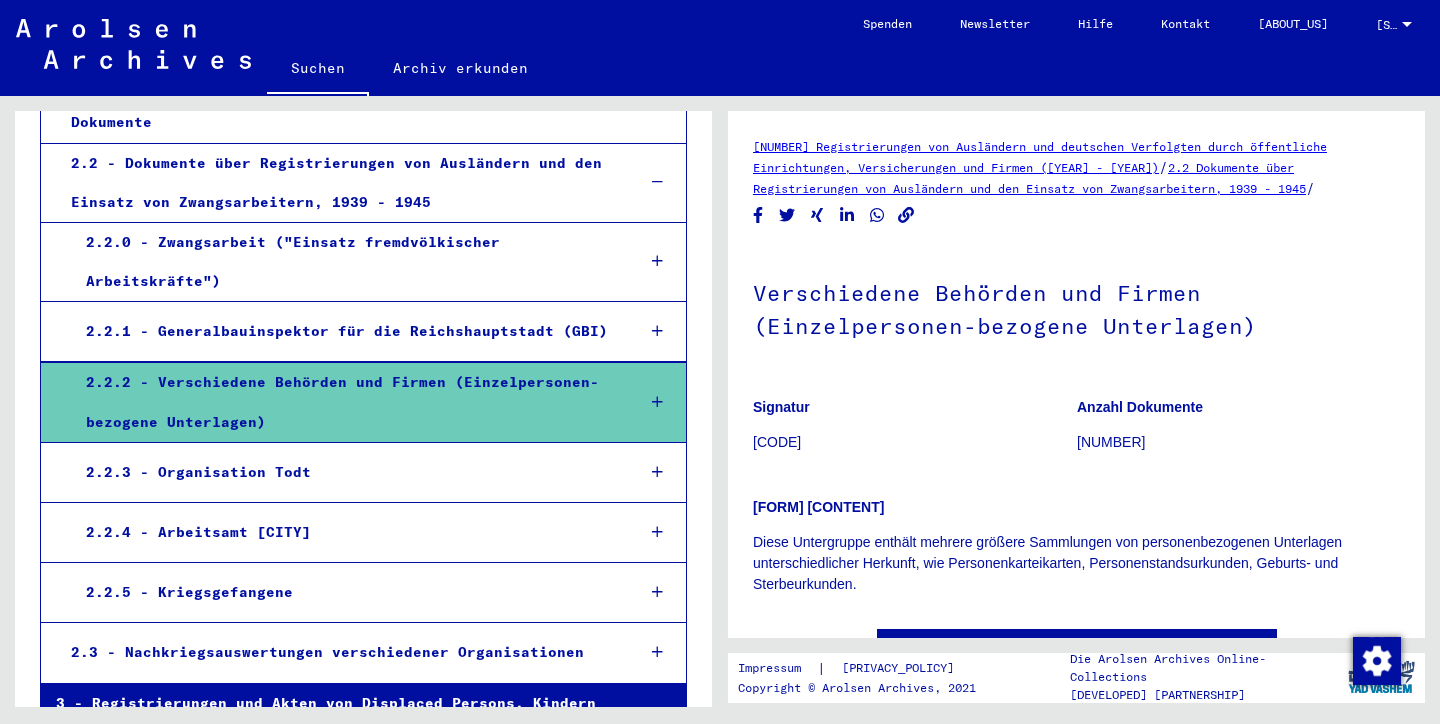 click at bounding box center [657, 402] 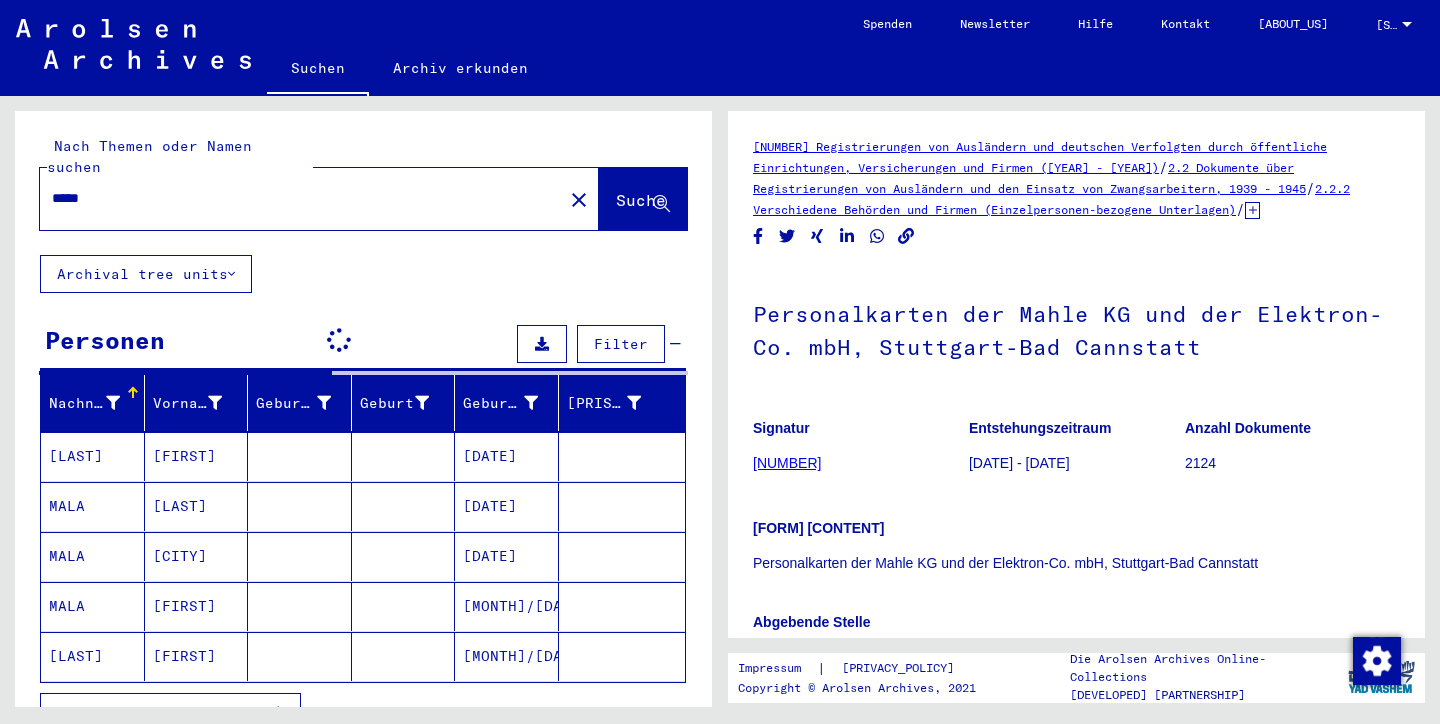 scroll, scrollTop: 0, scrollLeft: 0, axis: both 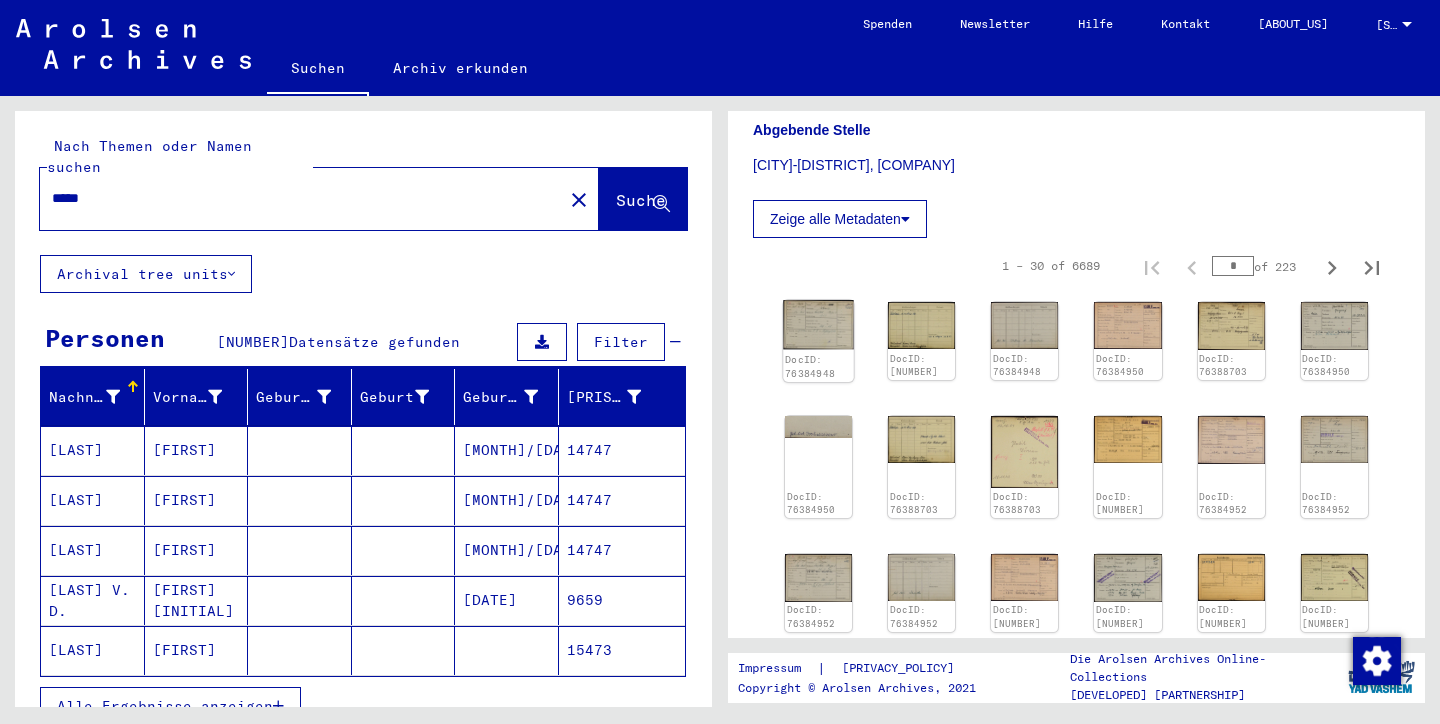 click at bounding box center (818, 325) 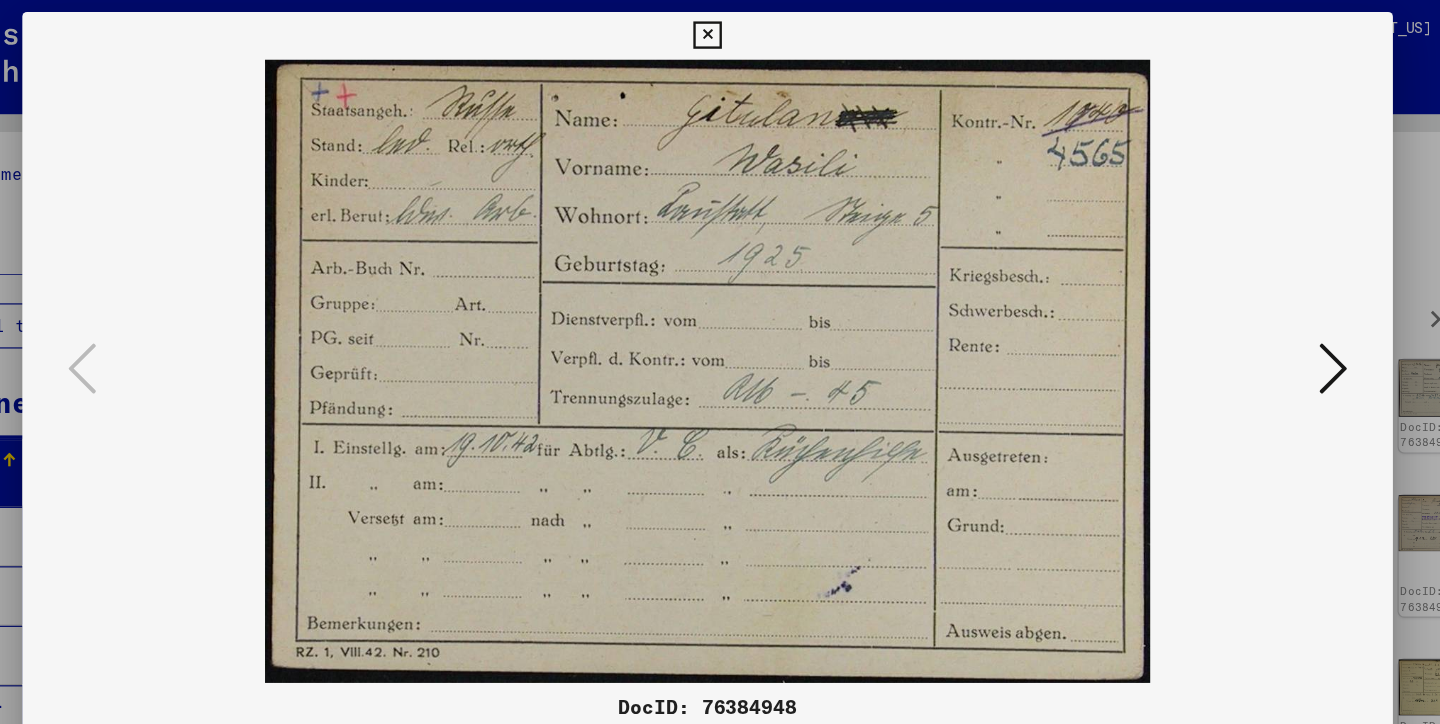 click at bounding box center (1246, 310) 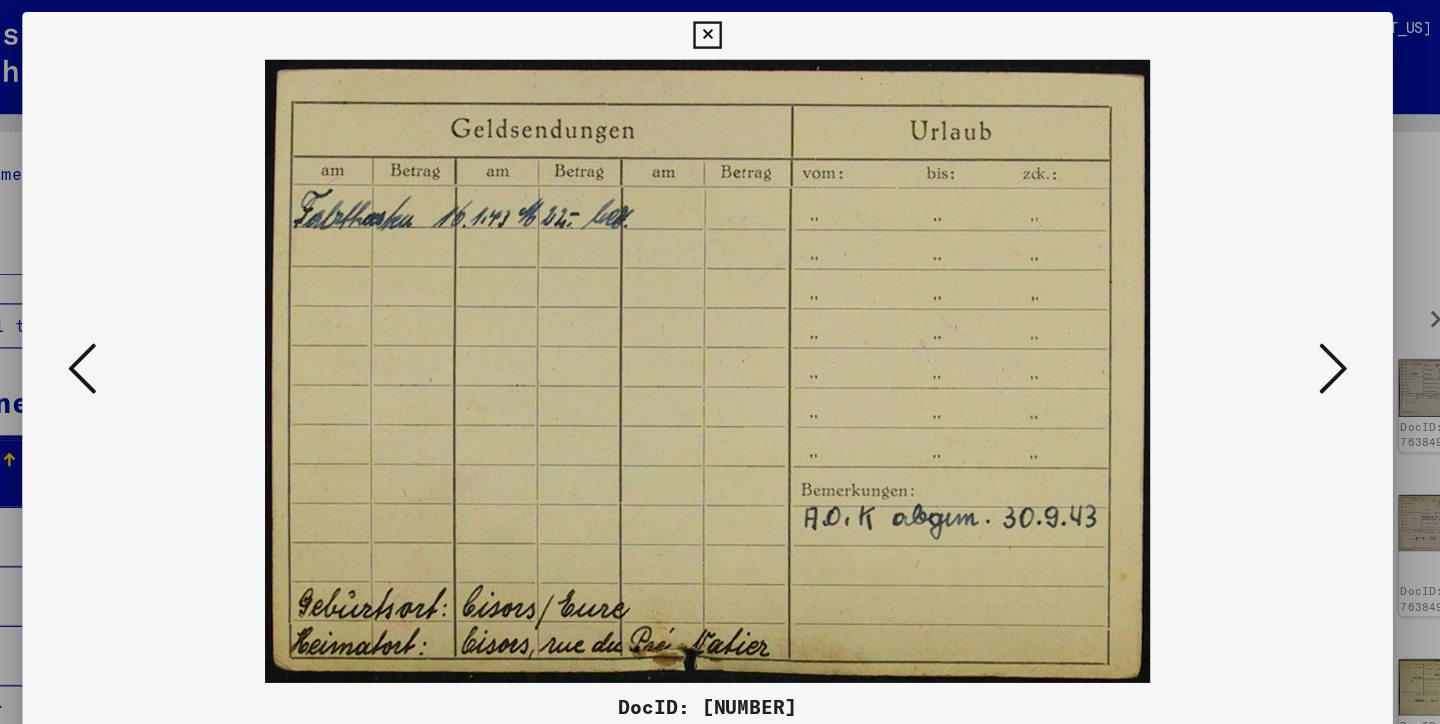 click at bounding box center [1246, 310] 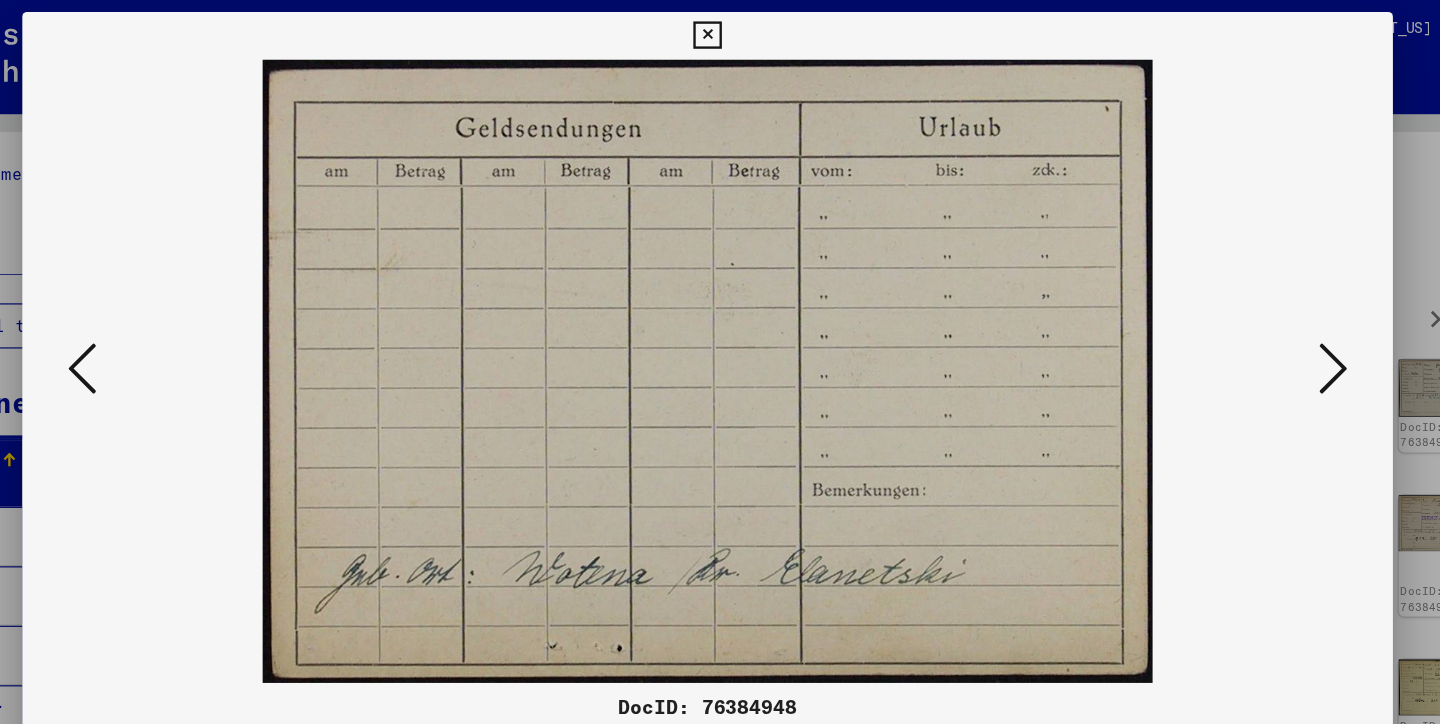 click at bounding box center (1246, 310) 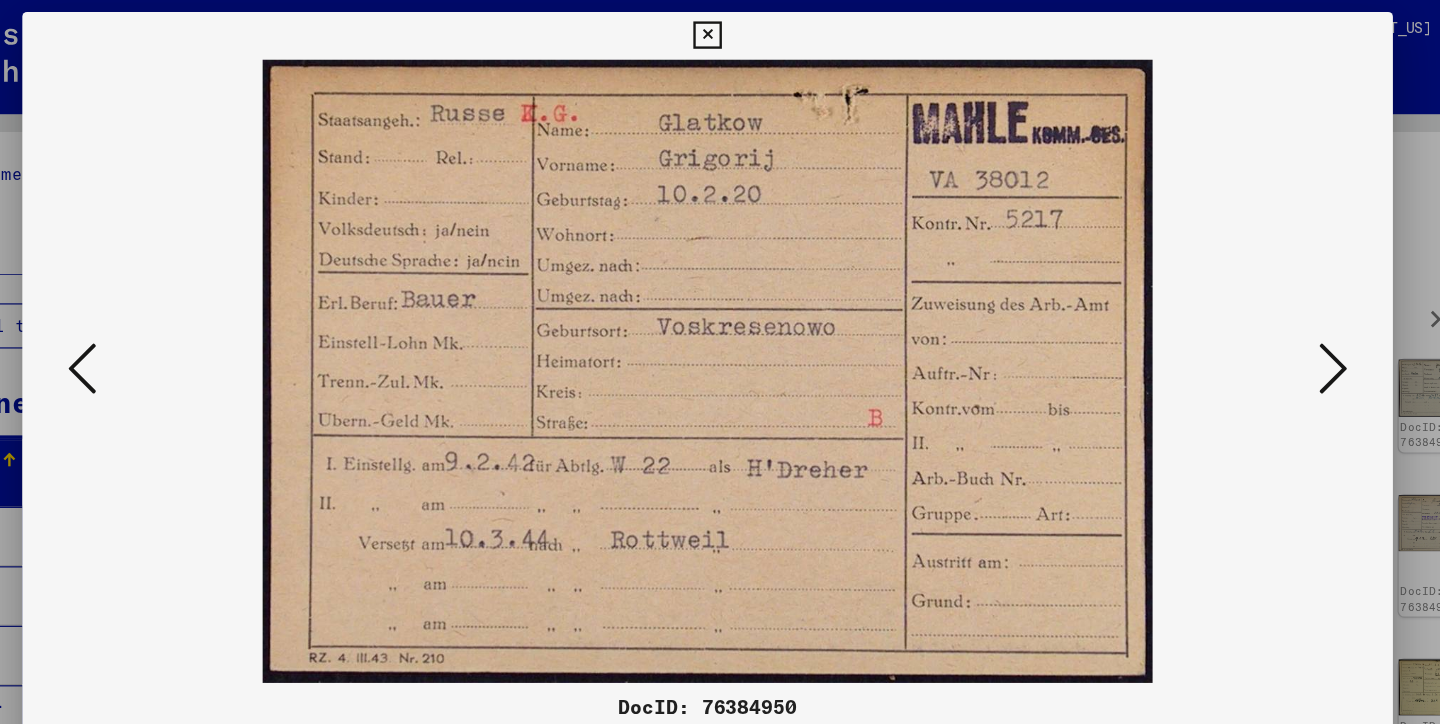 click at bounding box center [1246, 310] 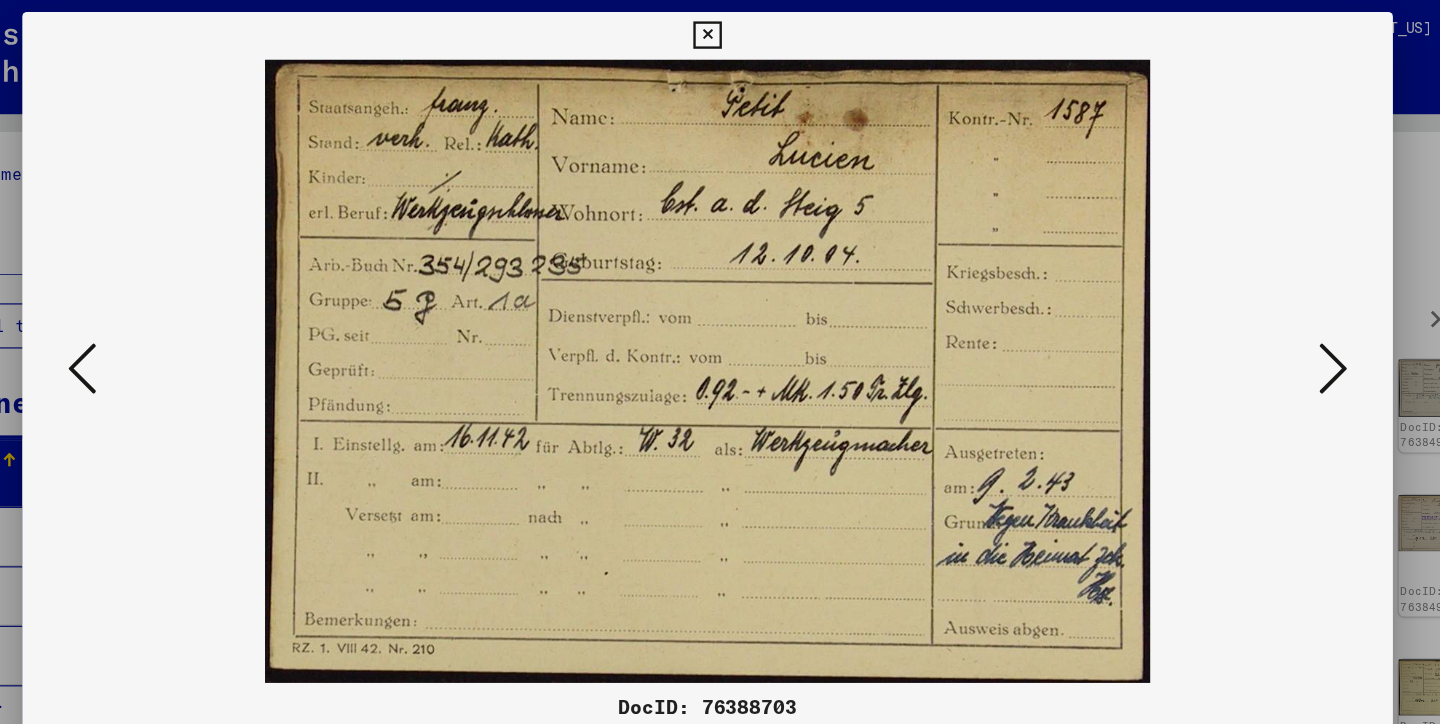 click at bounding box center (1246, 310) 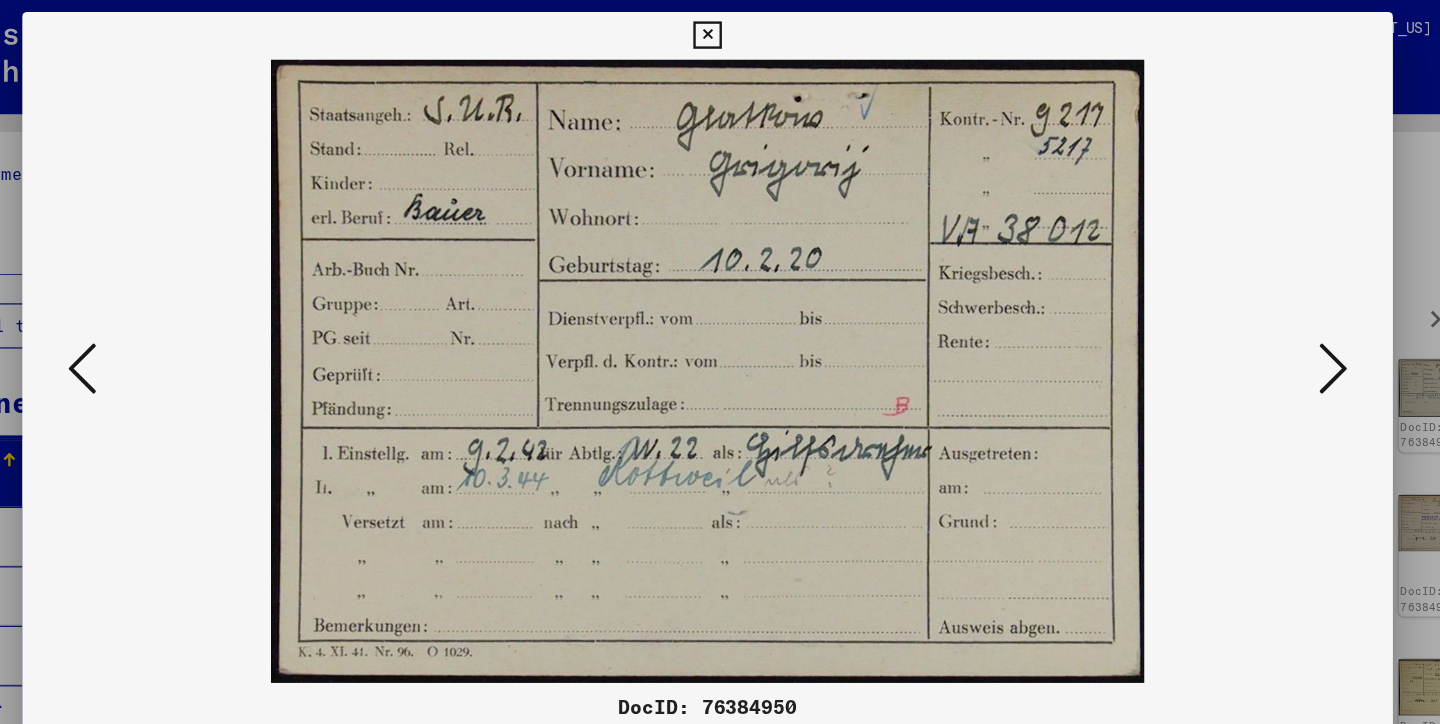 click at bounding box center (1246, 310) 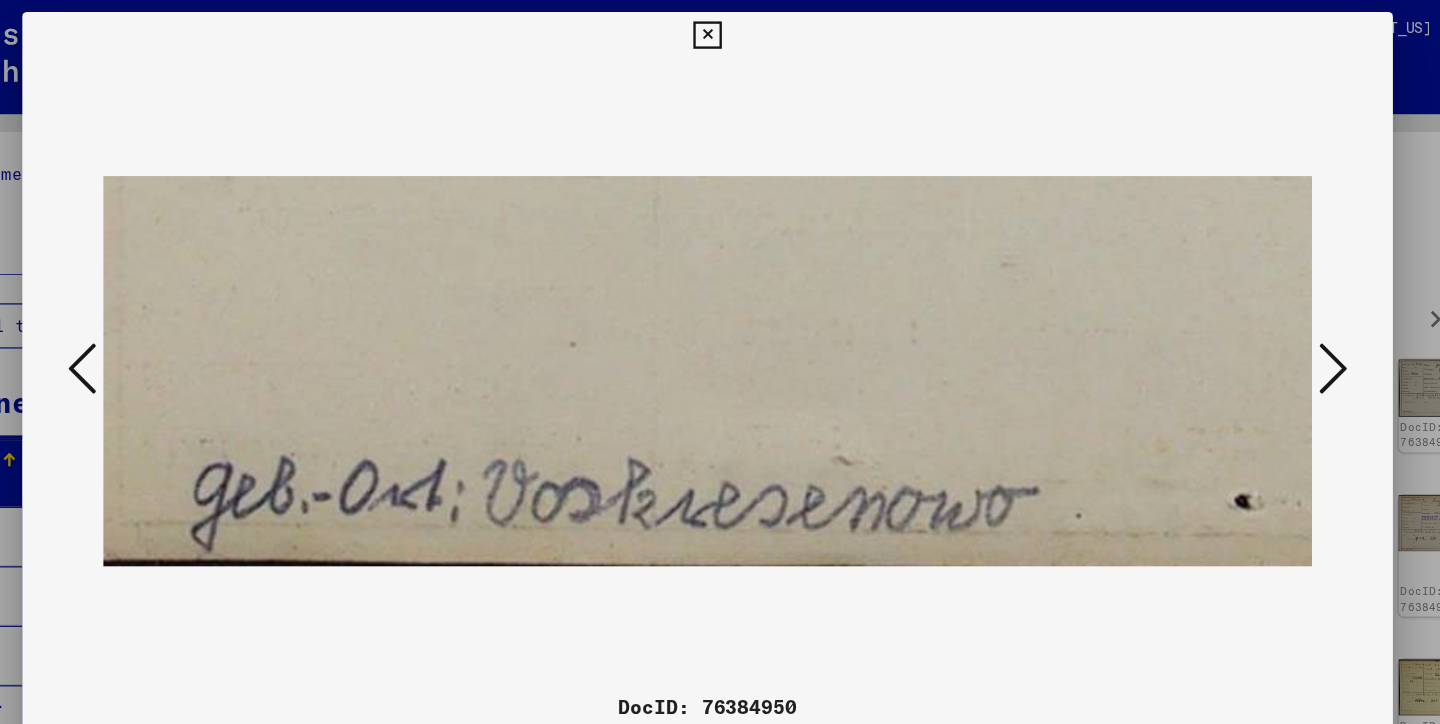 click at bounding box center (1246, 310) 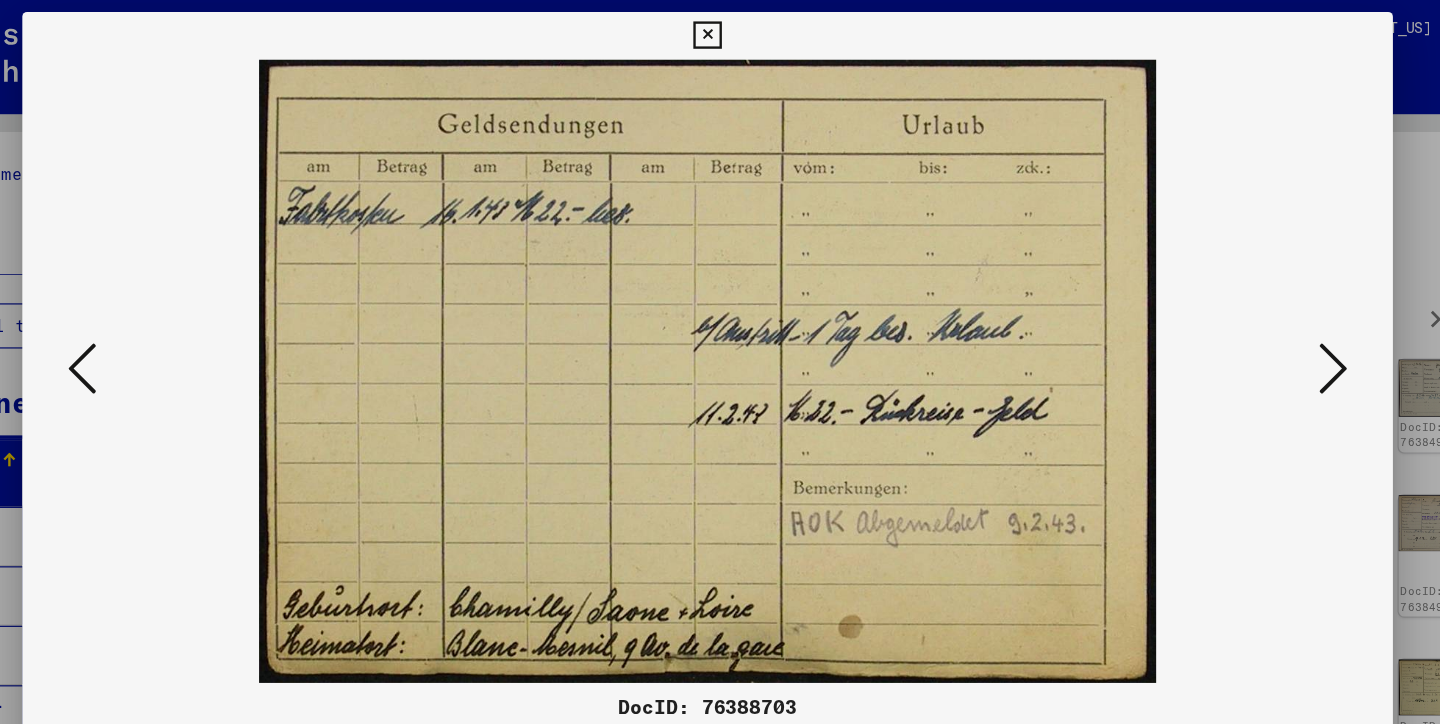 click at bounding box center [1246, 310] 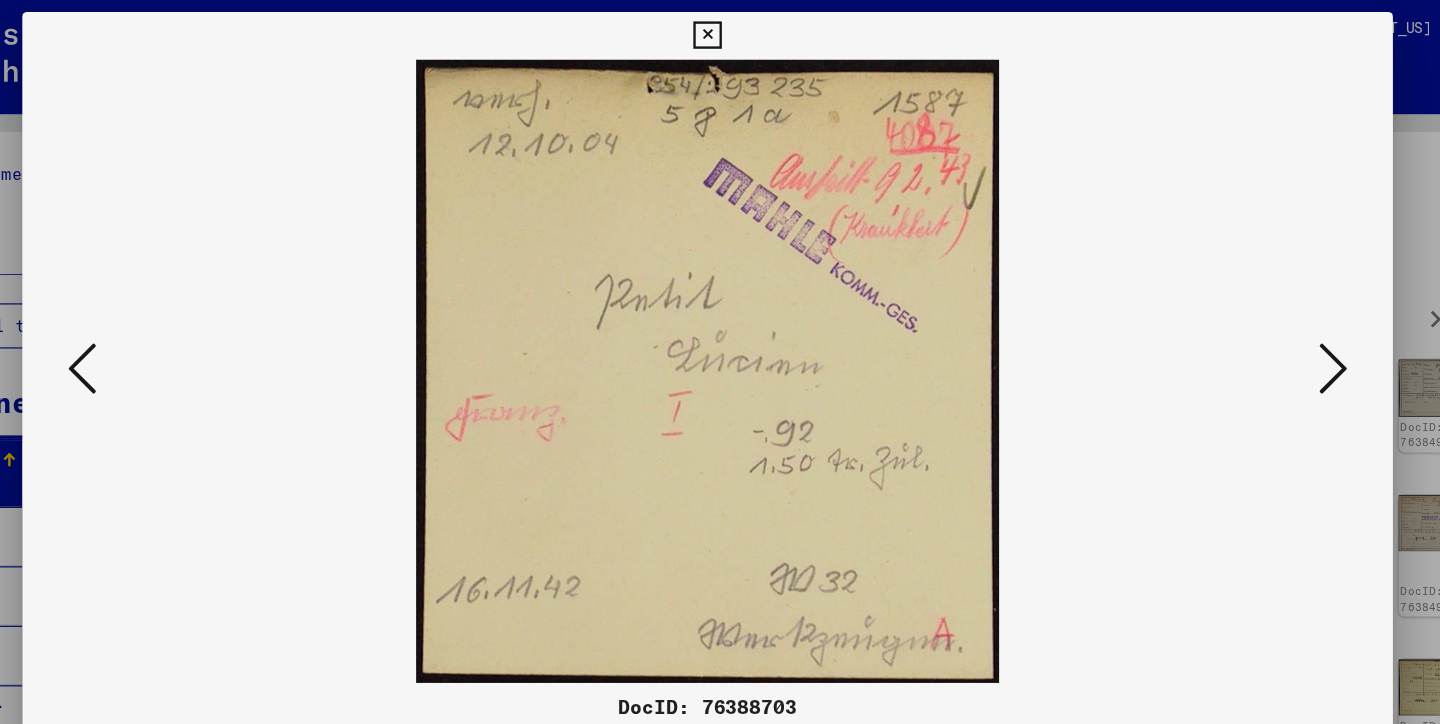 click at bounding box center (1246, 310) 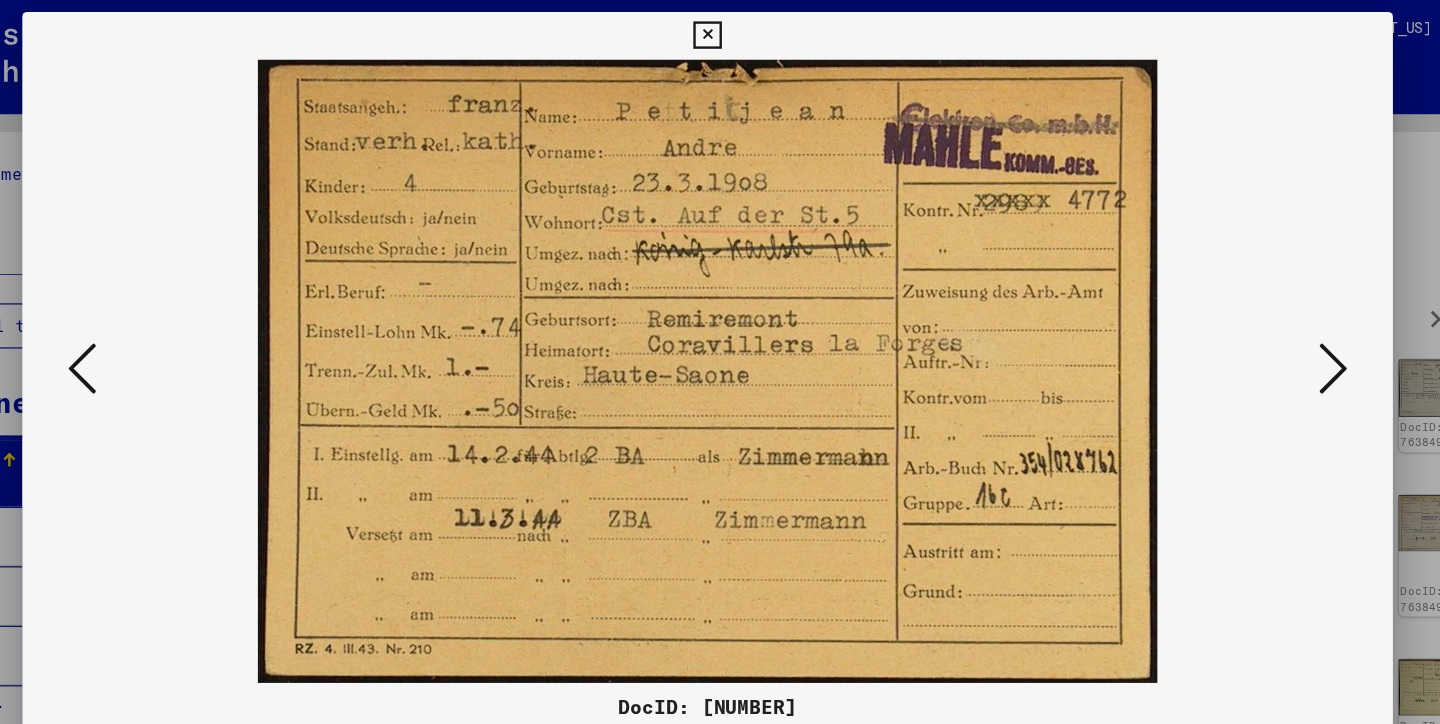 click at bounding box center [1246, 310] 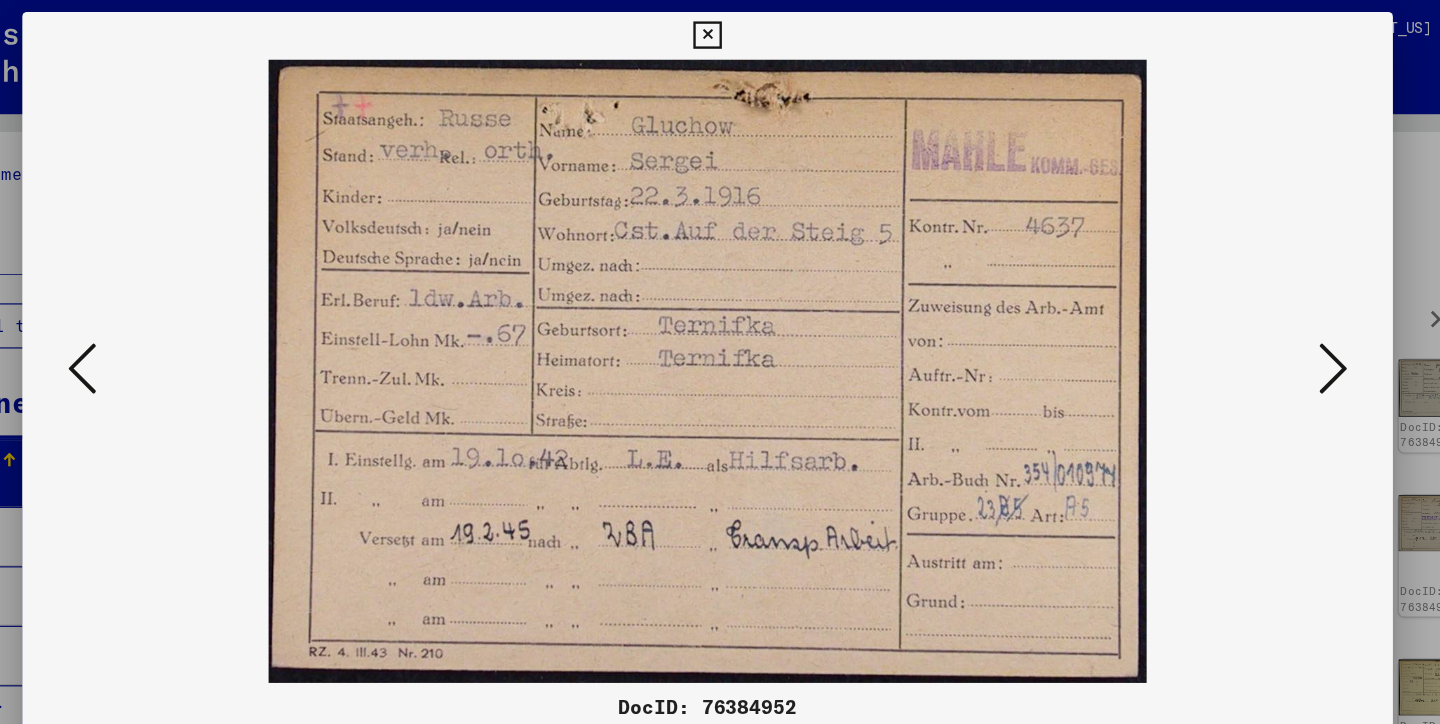 click at bounding box center (1246, 310) 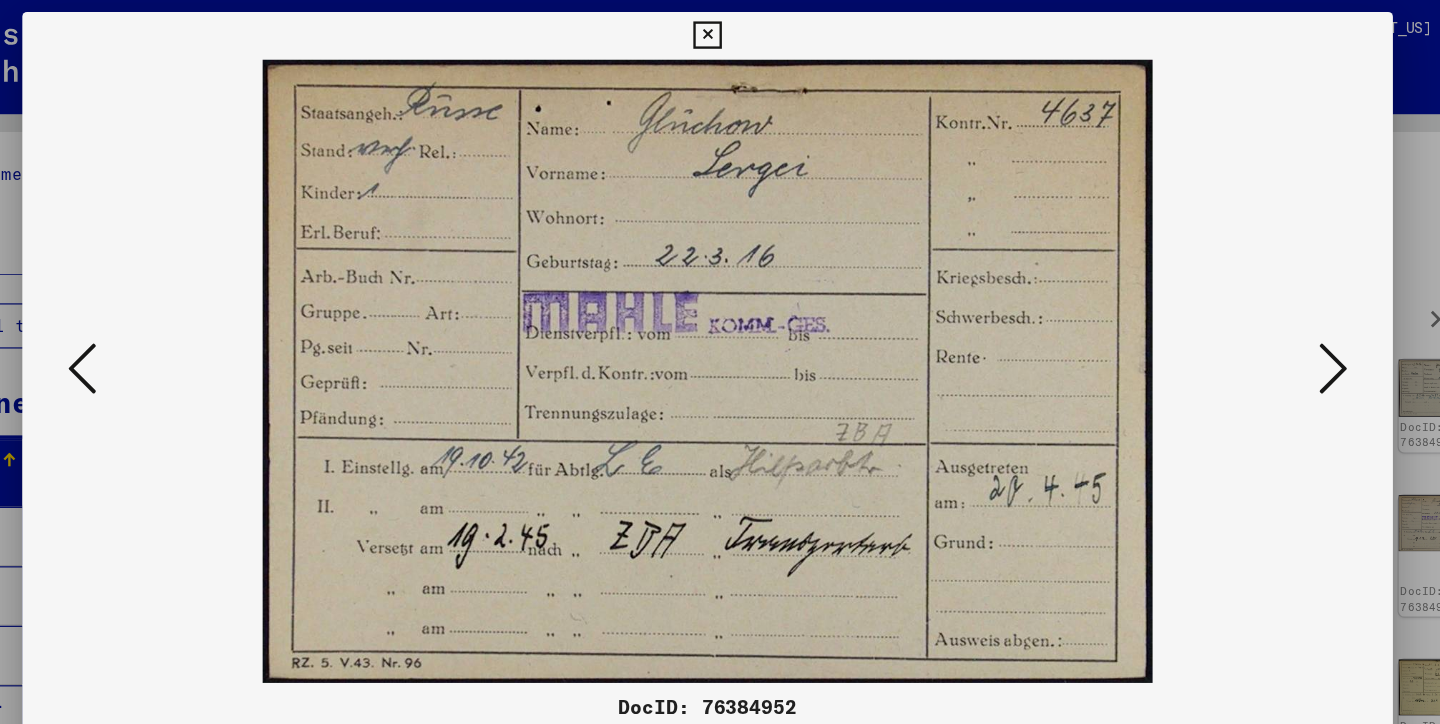 click at bounding box center [1246, 310] 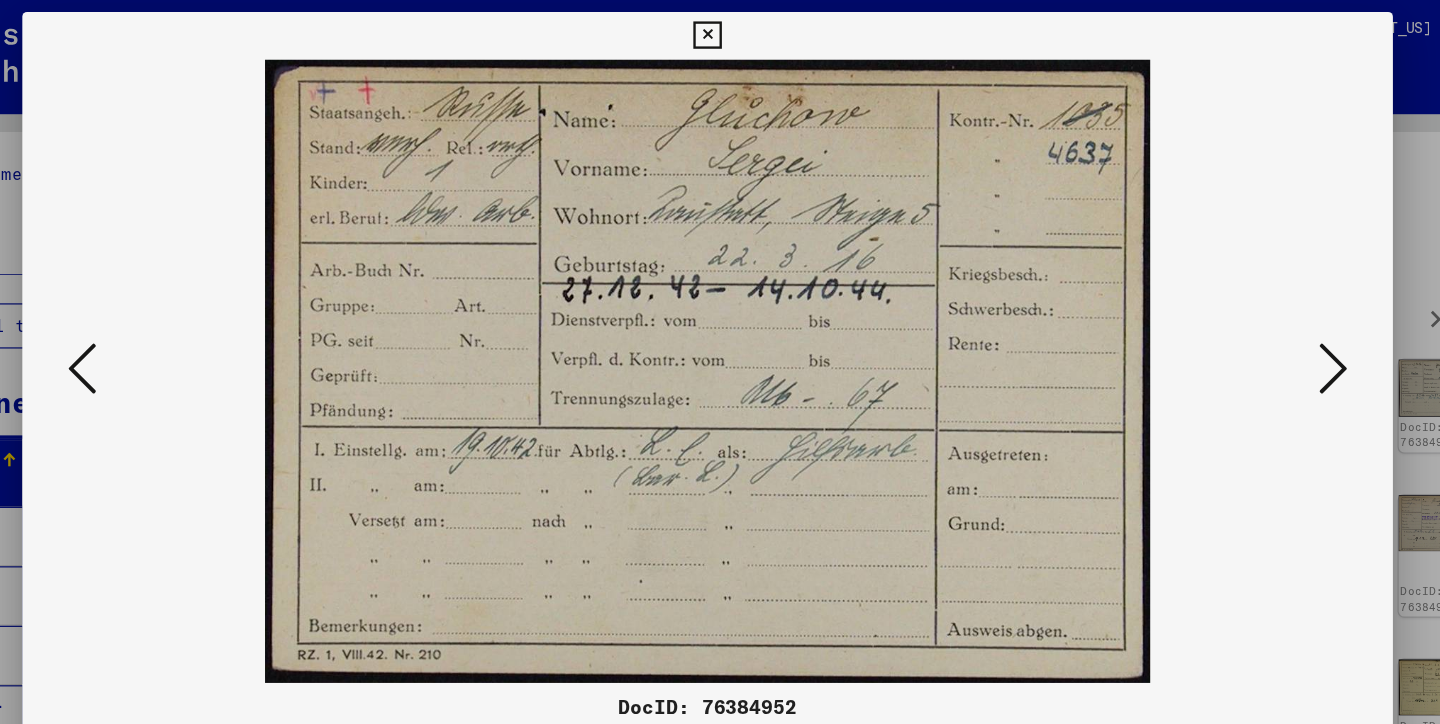 click at bounding box center (1246, 310) 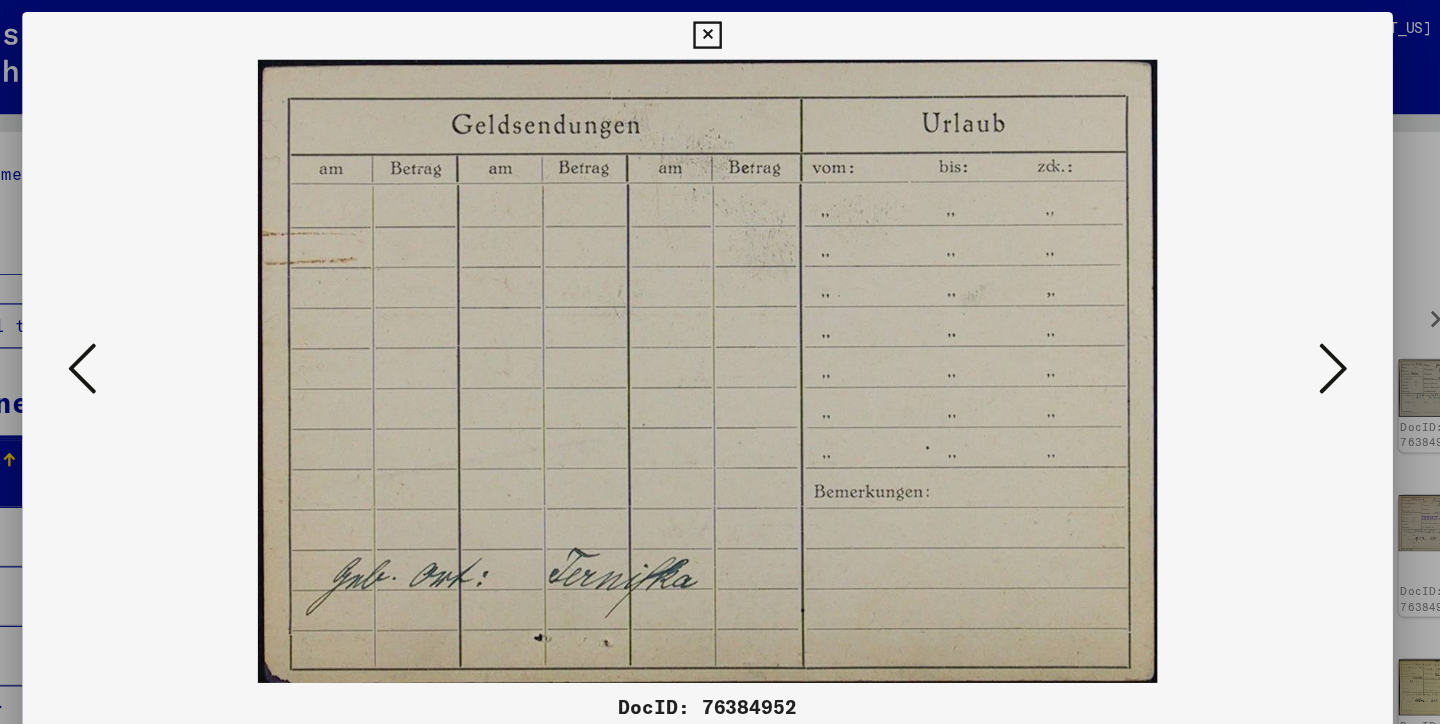 click at bounding box center (1246, 310) 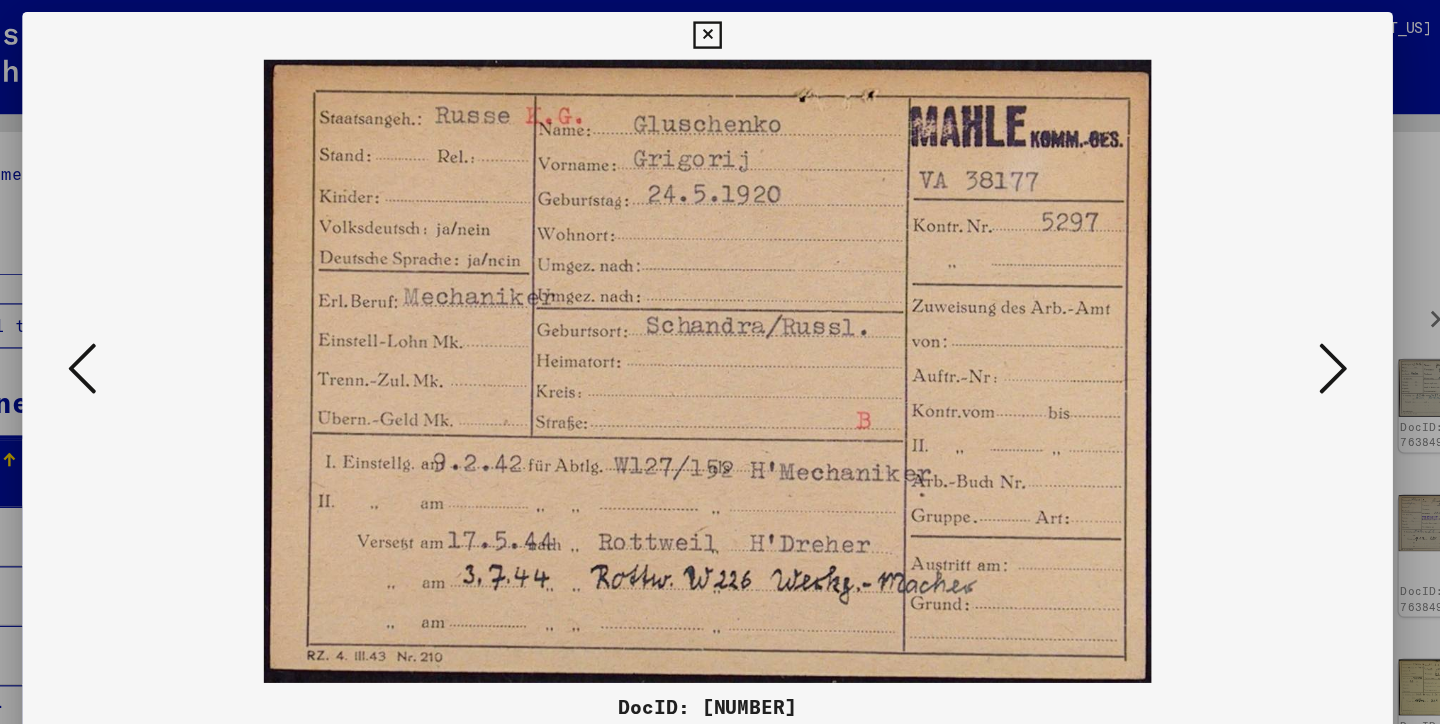 click at bounding box center (1246, 310) 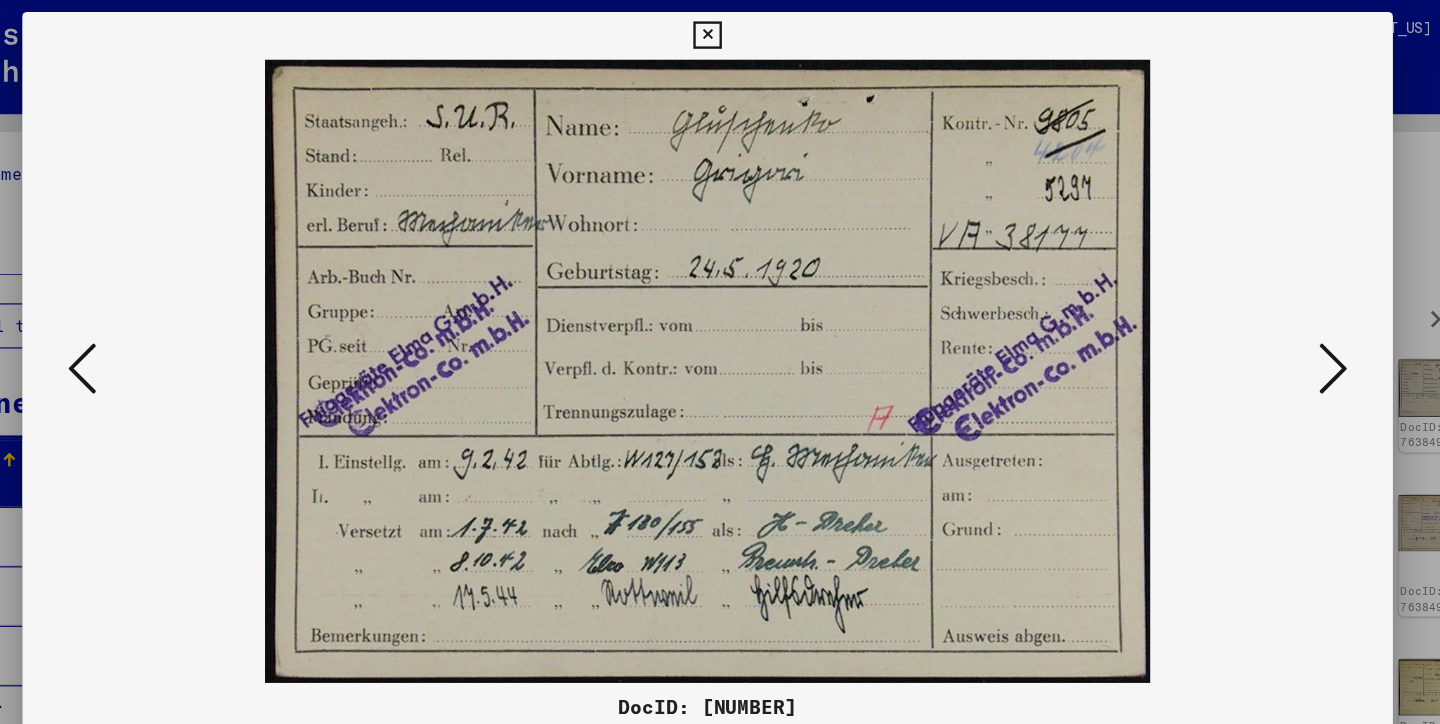 click at bounding box center [1246, 310] 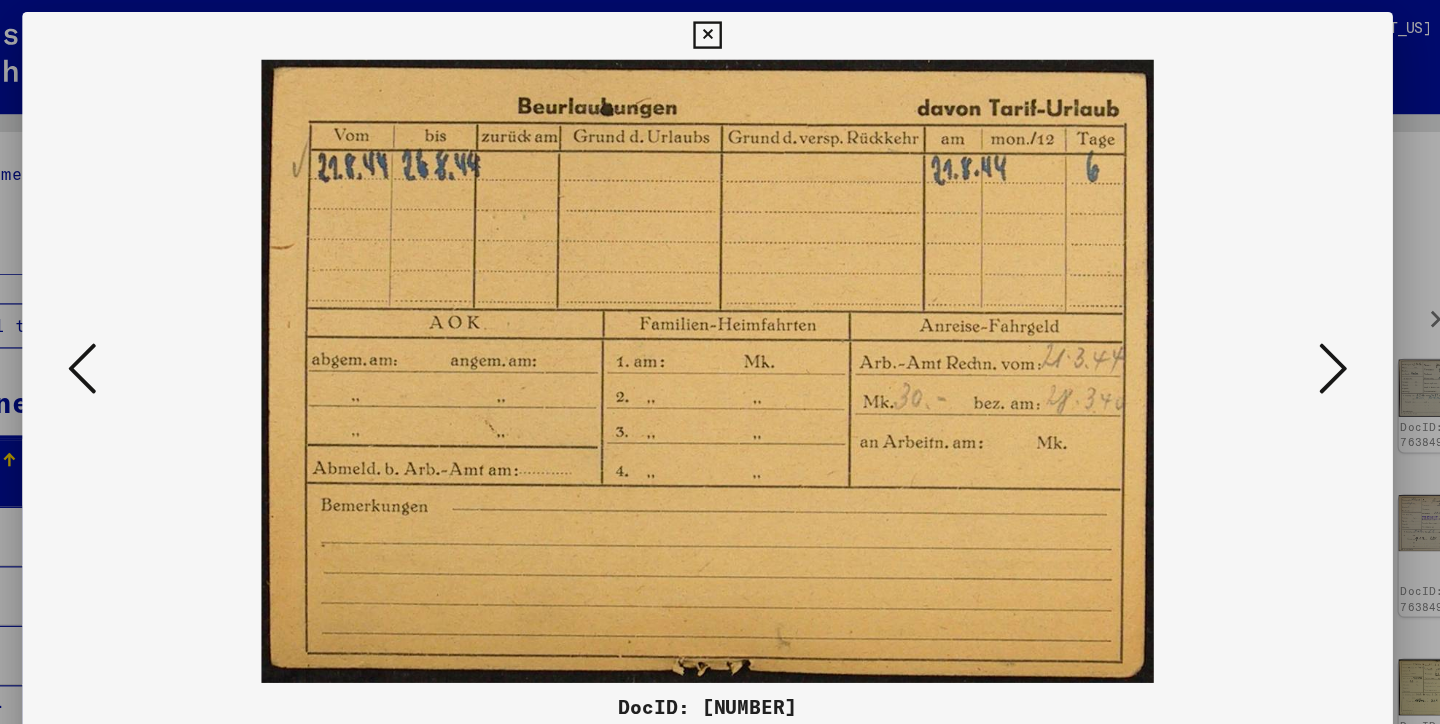 click at bounding box center (1246, 310) 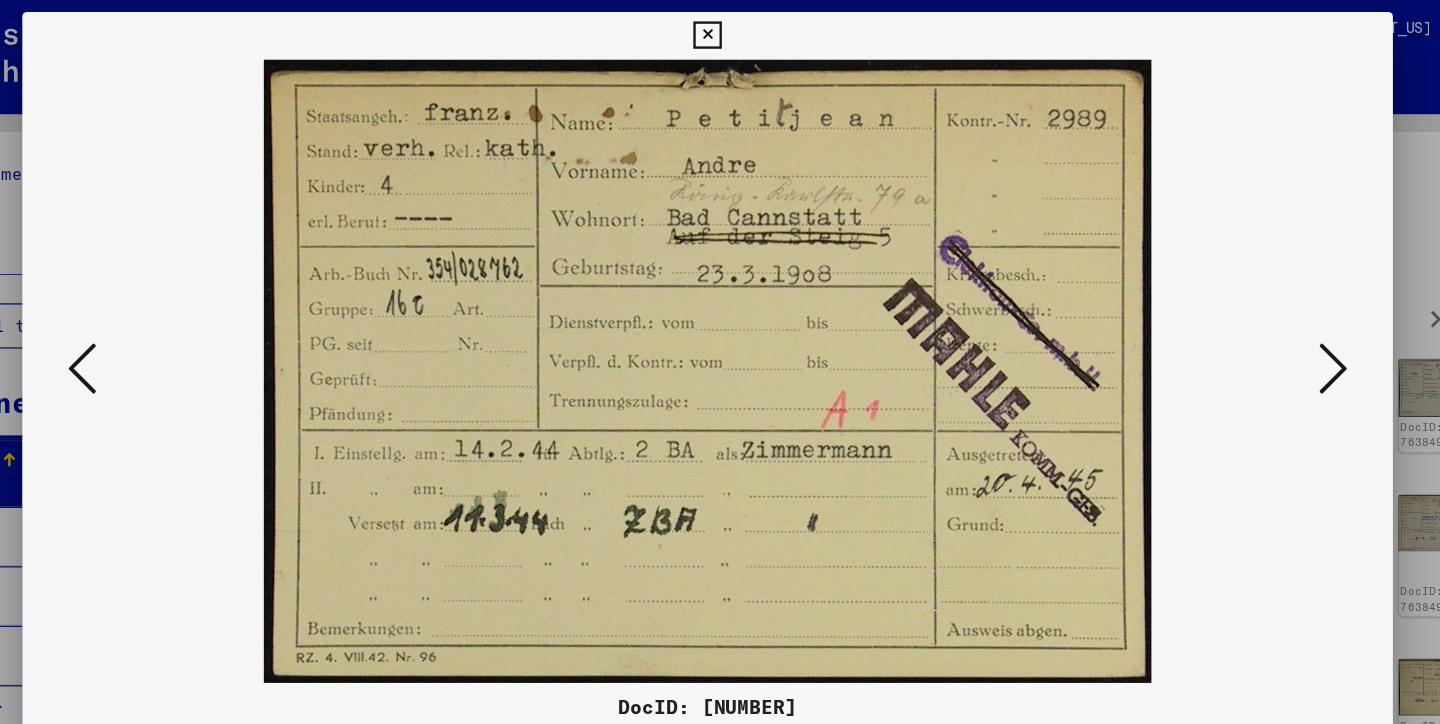 click at bounding box center (1246, 310) 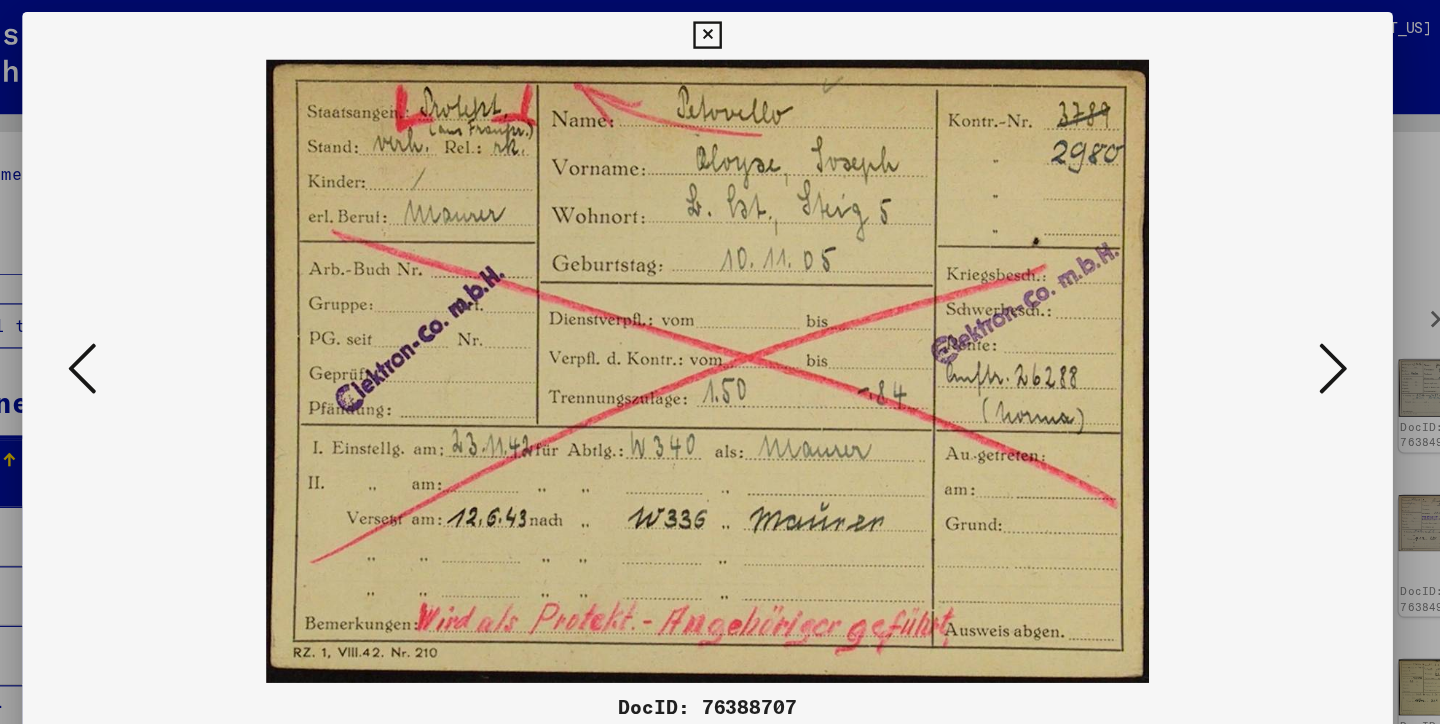 click at bounding box center (1246, 310) 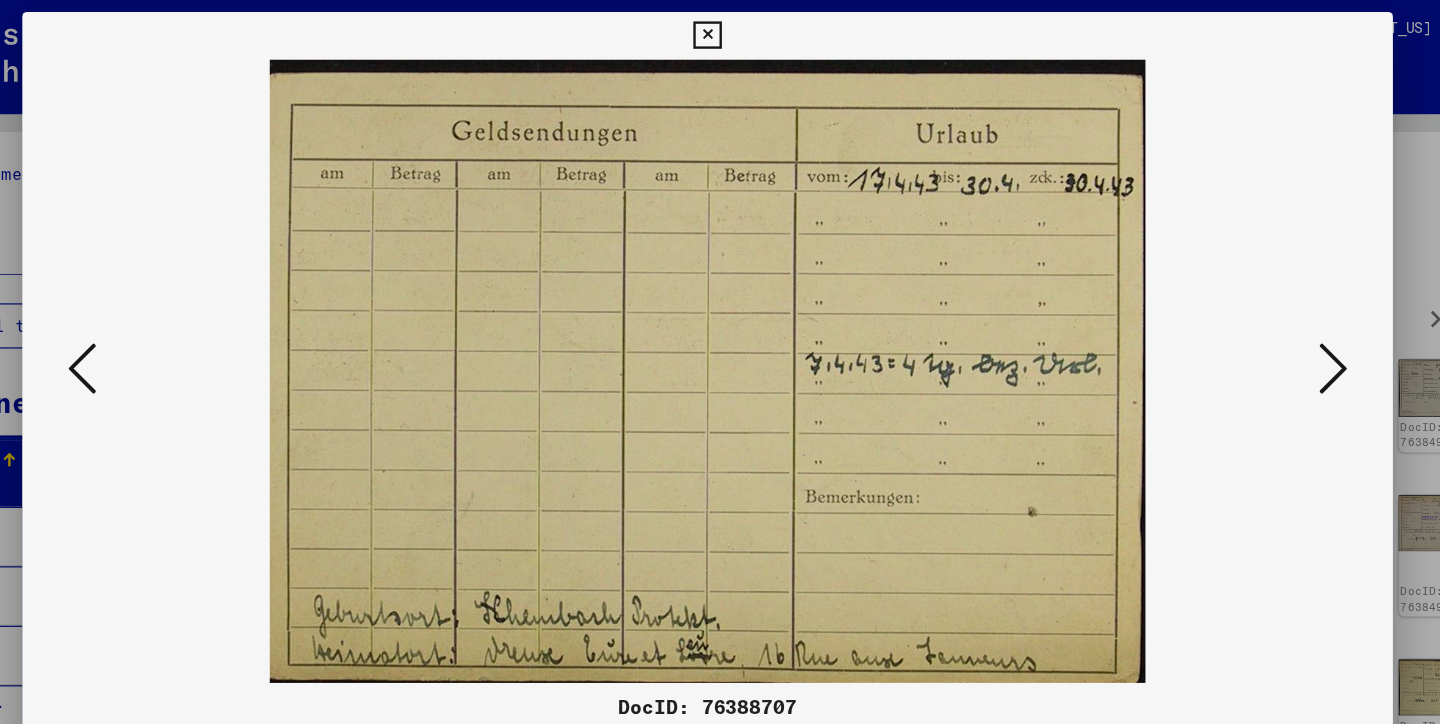 click at bounding box center [1246, 310] 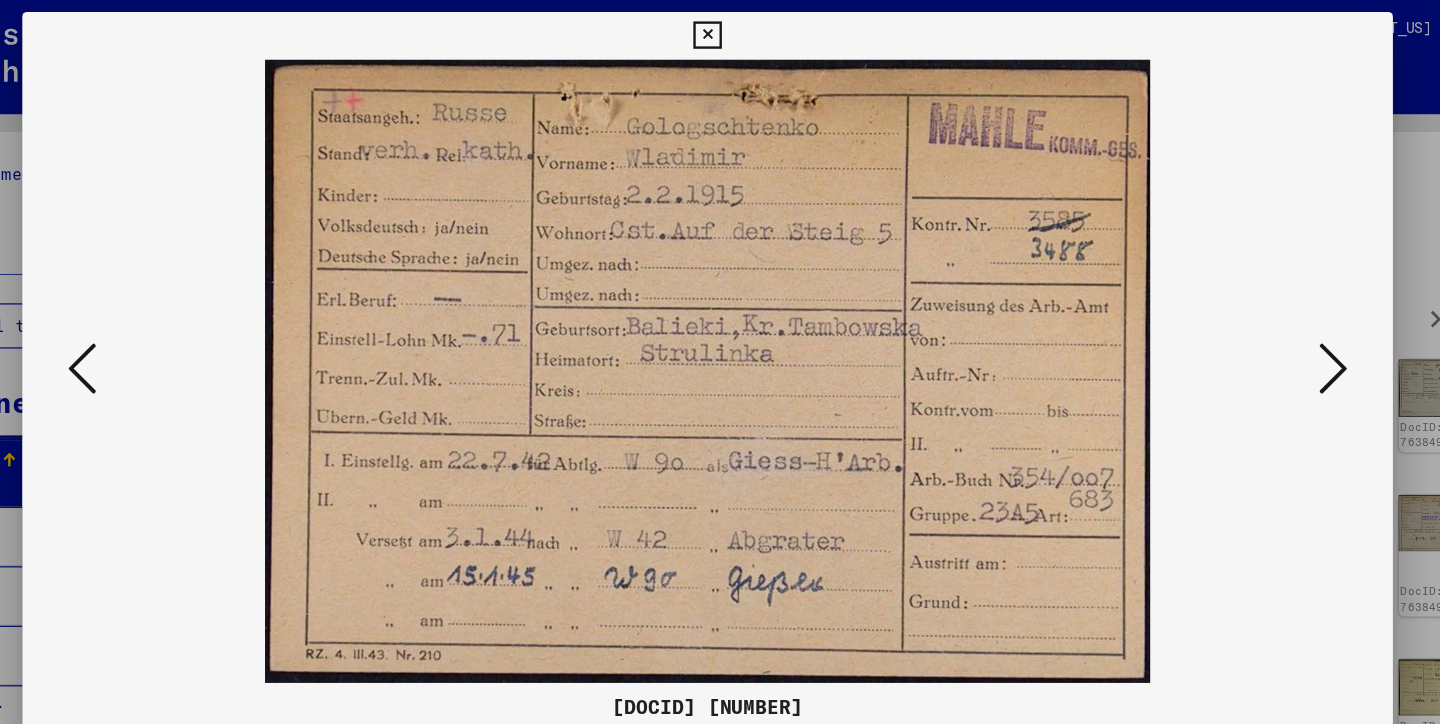 click at bounding box center (1246, 310) 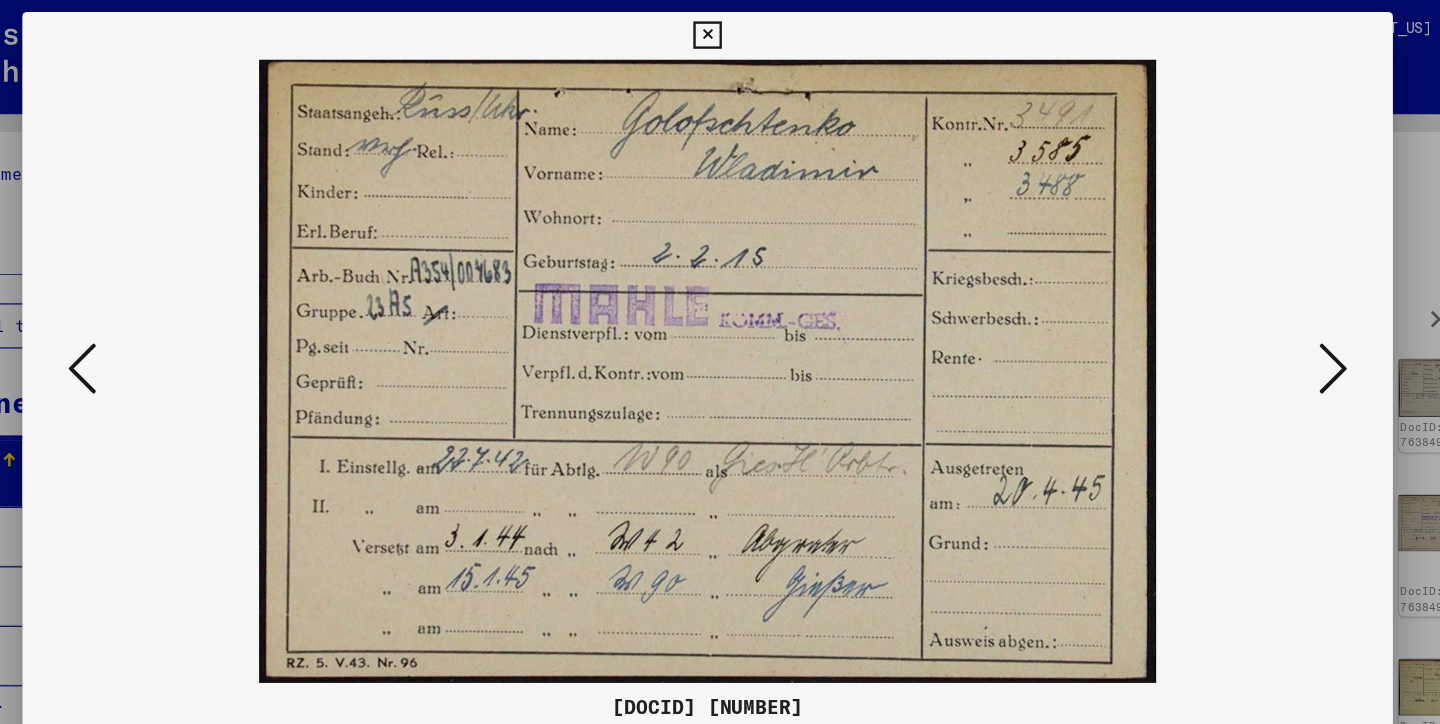 click at bounding box center [1246, 310] 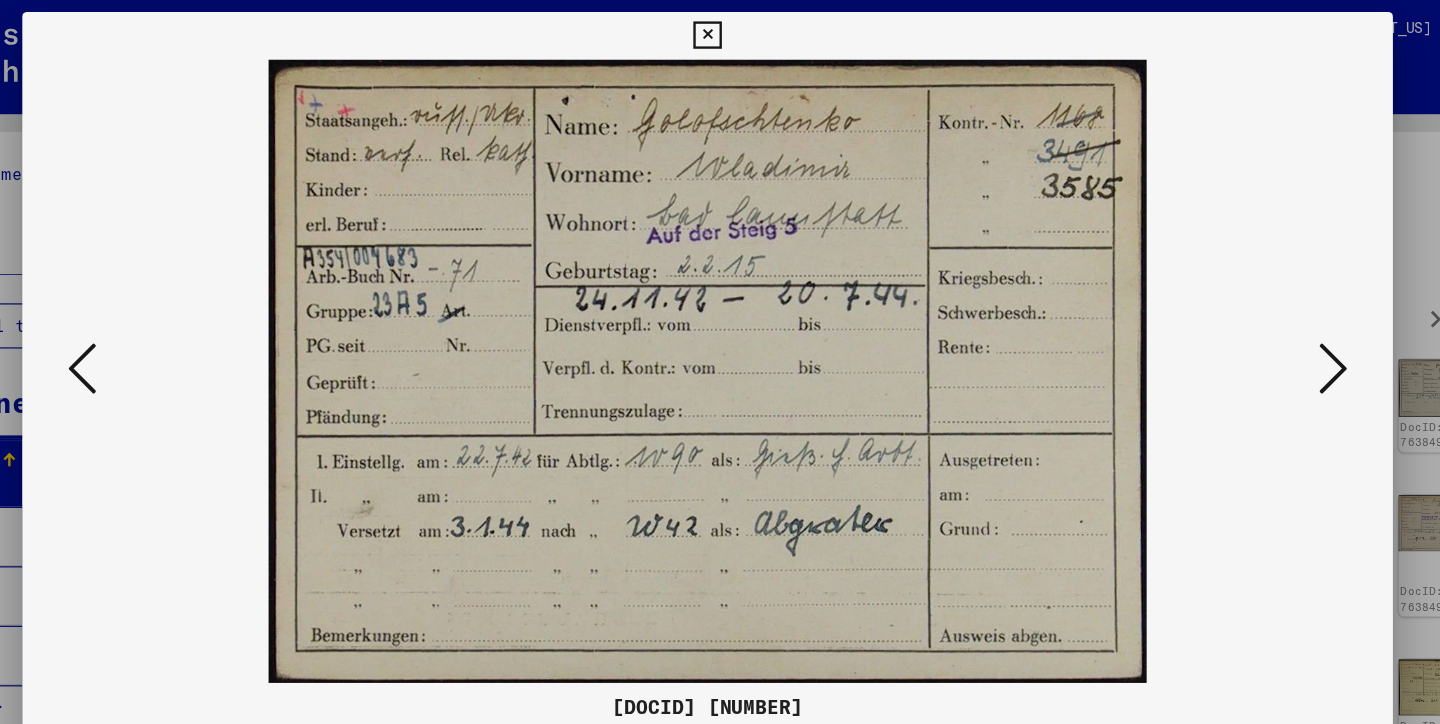 click at bounding box center [1246, 310] 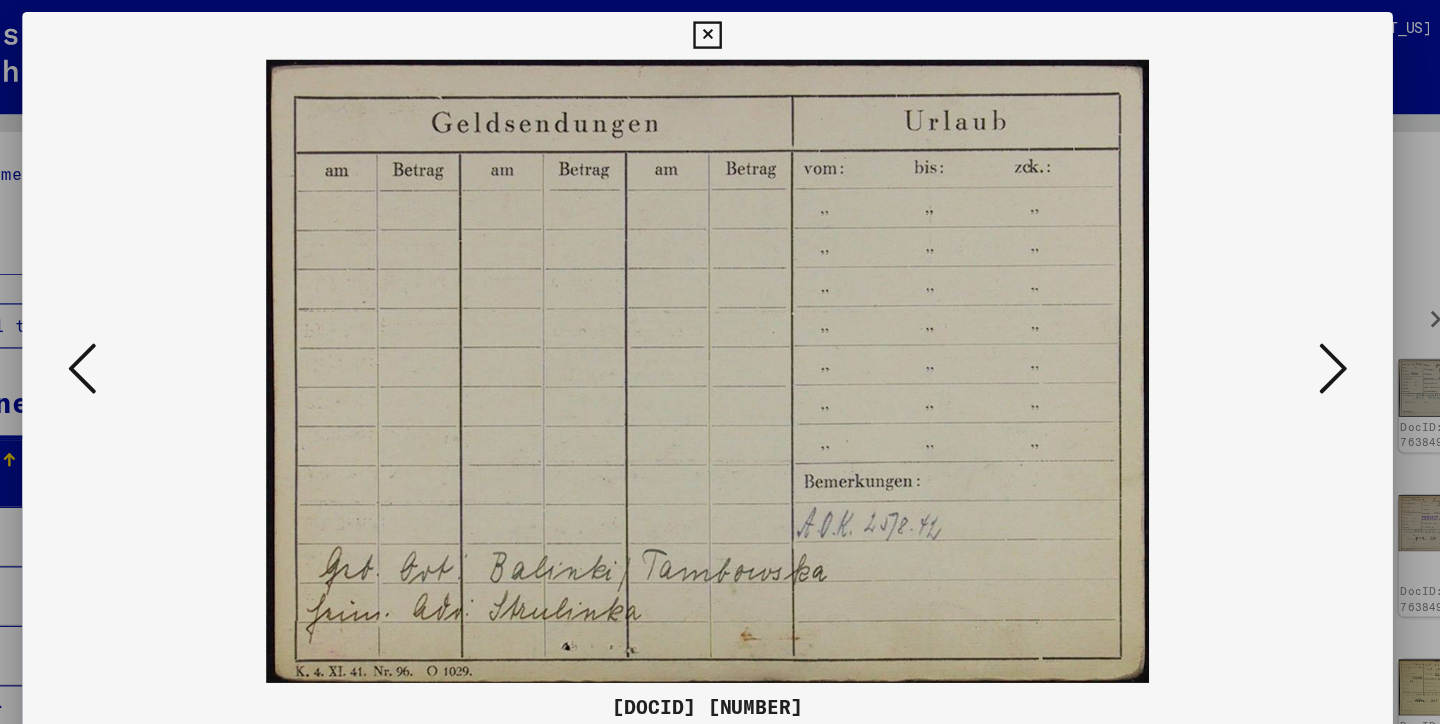 click at bounding box center (1246, 310) 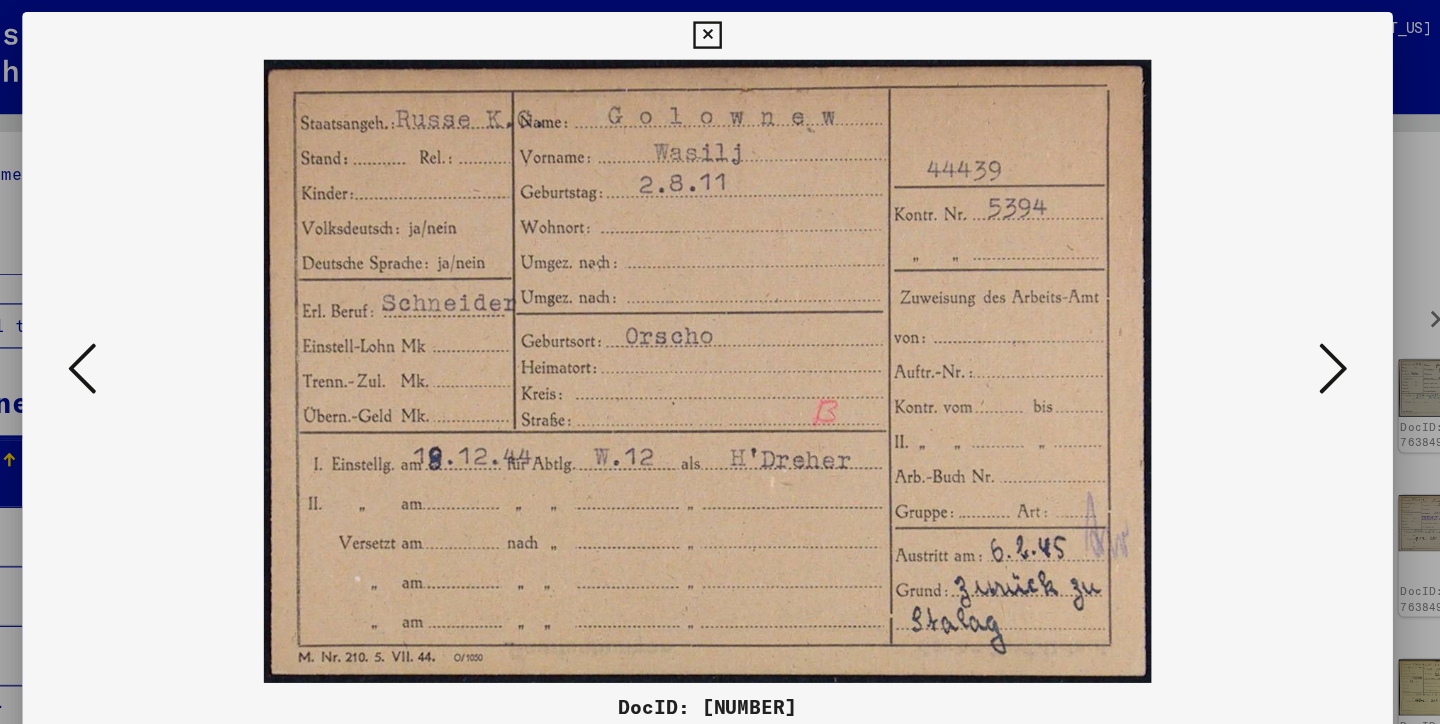 click at bounding box center (1246, 310) 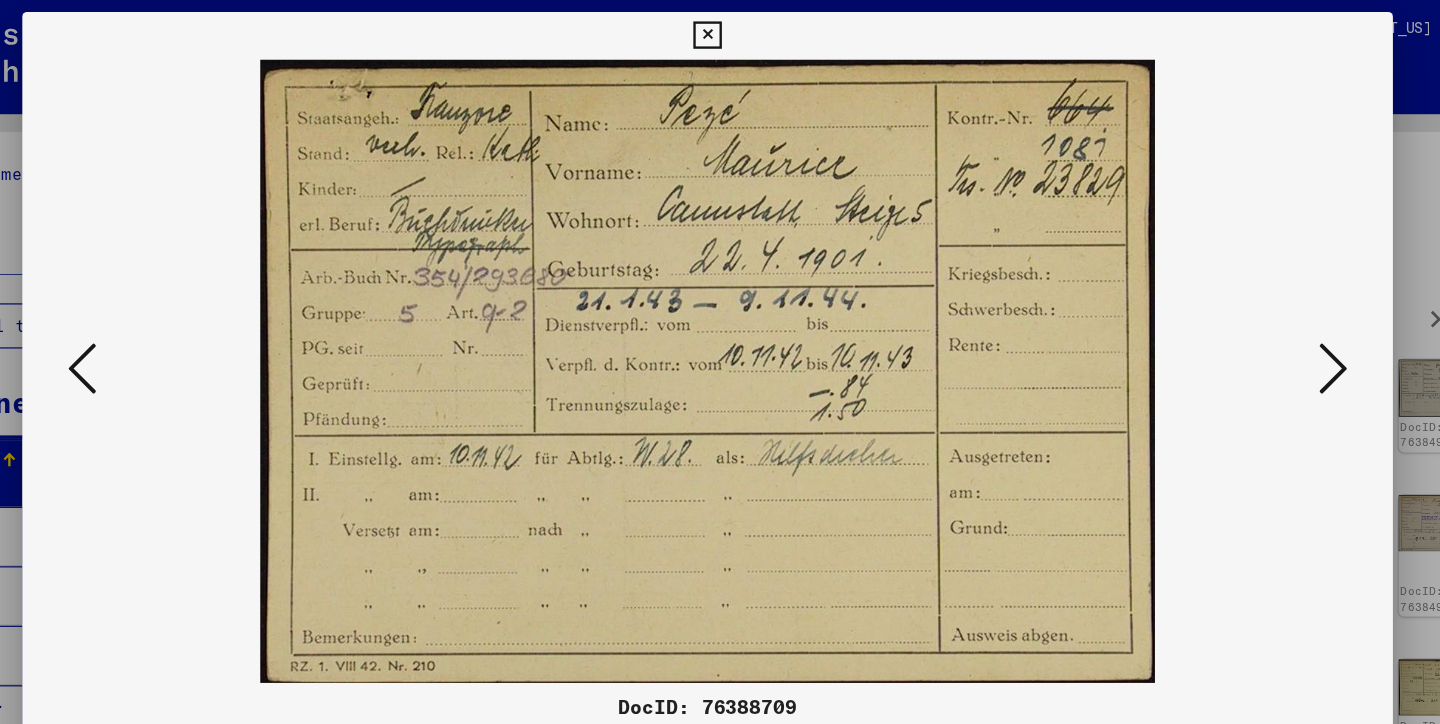 click at bounding box center [1246, 310] 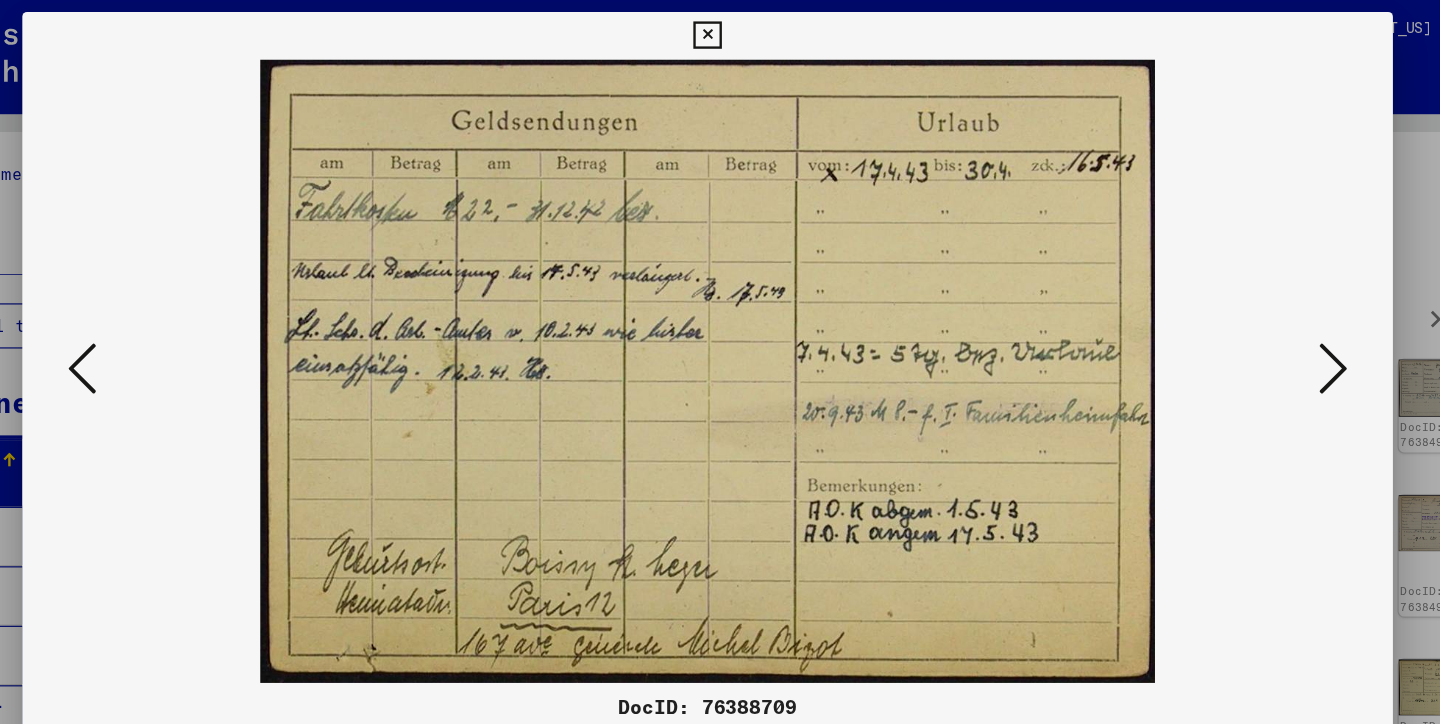click at bounding box center (1246, 310) 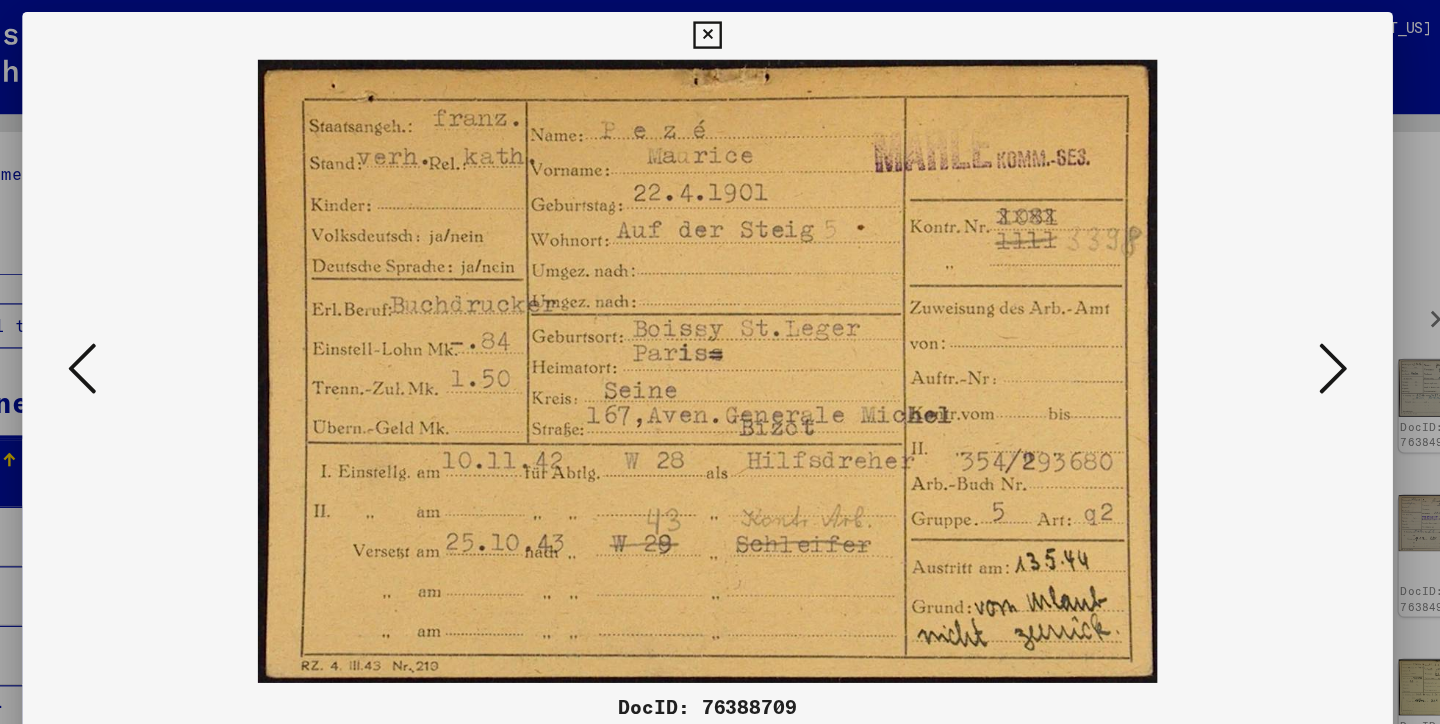 click at bounding box center [1246, 310] 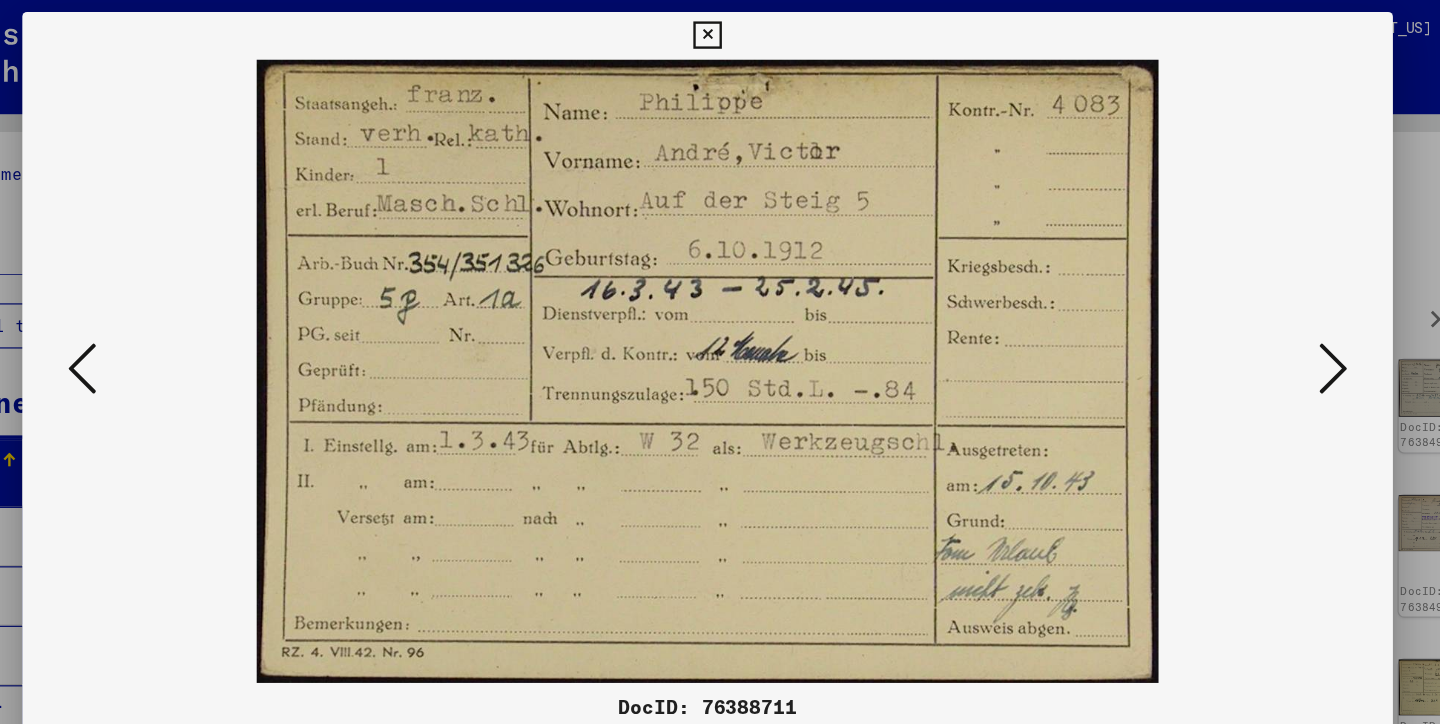 click at bounding box center (1246, 310) 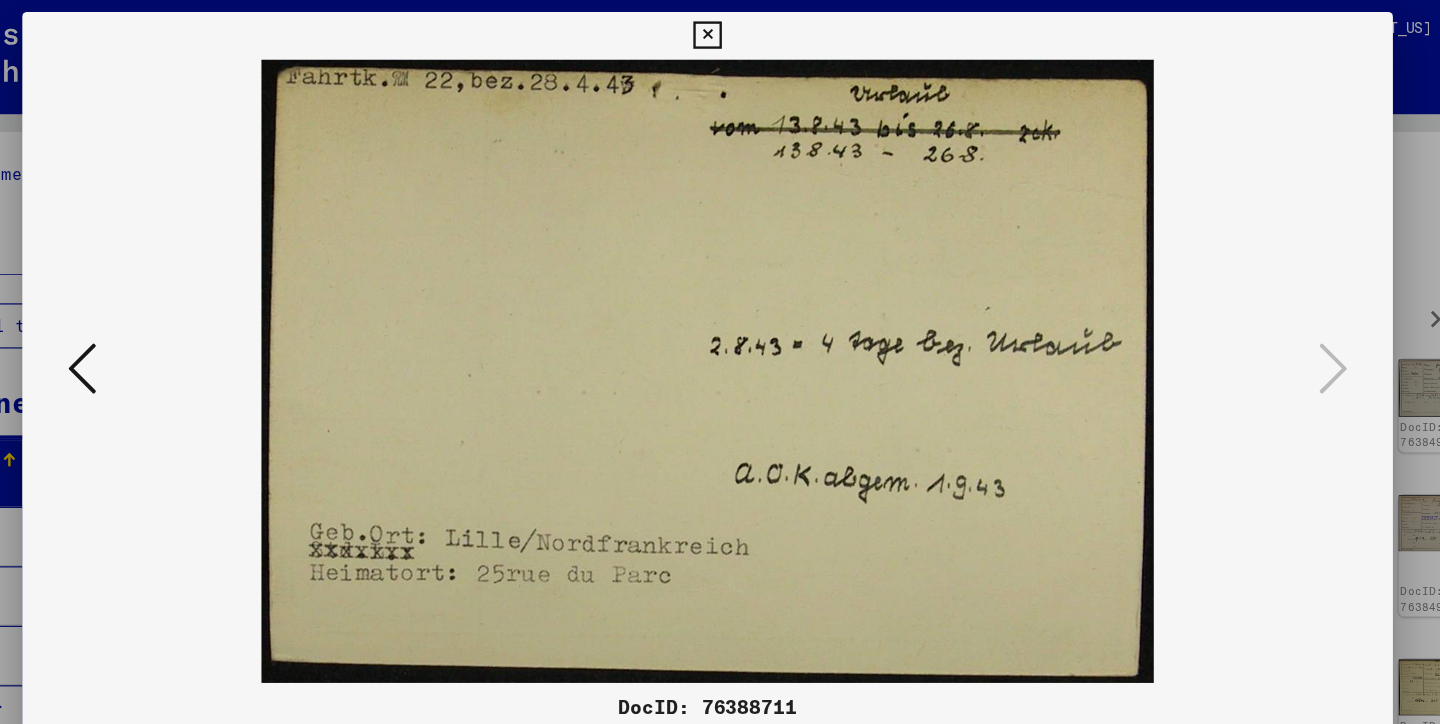 click at bounding box center (719, 30) 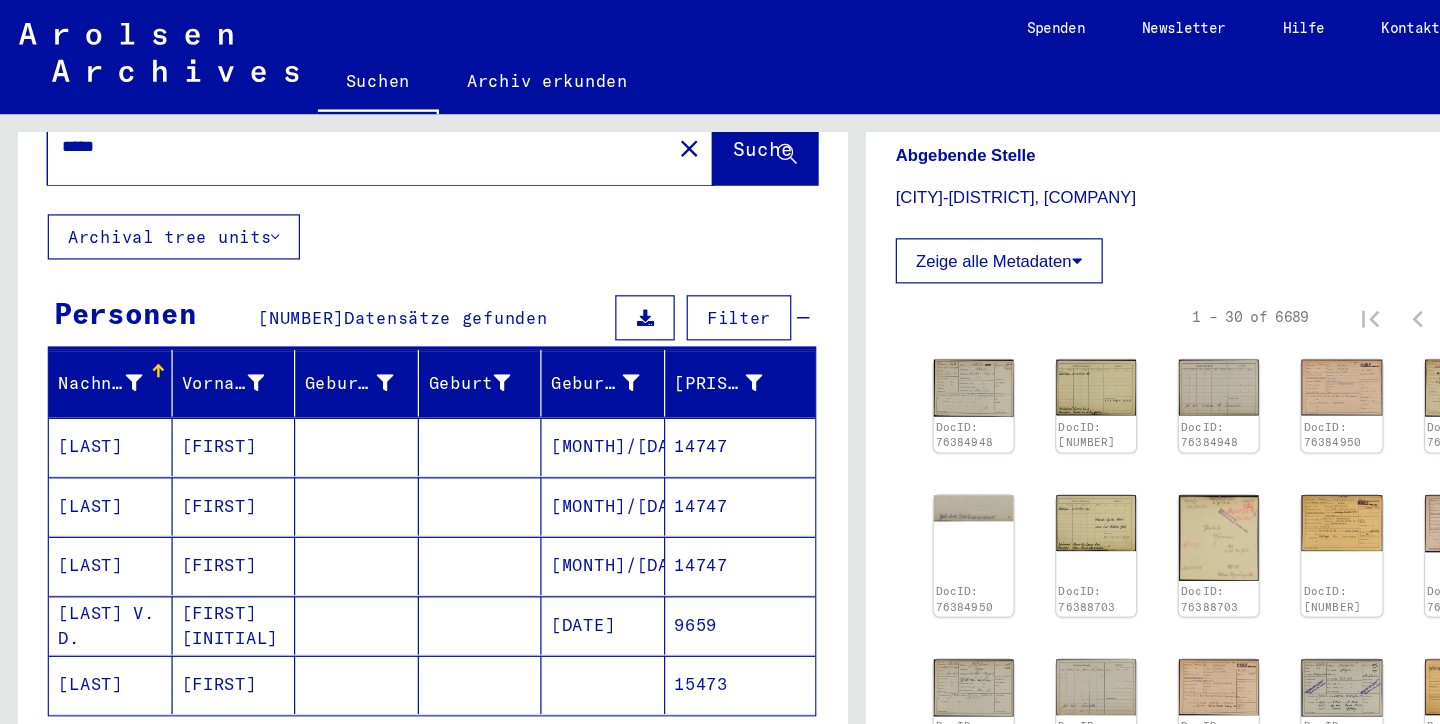 scroll, scrollTop: 78, scrollLeft: 0, axis: vertical 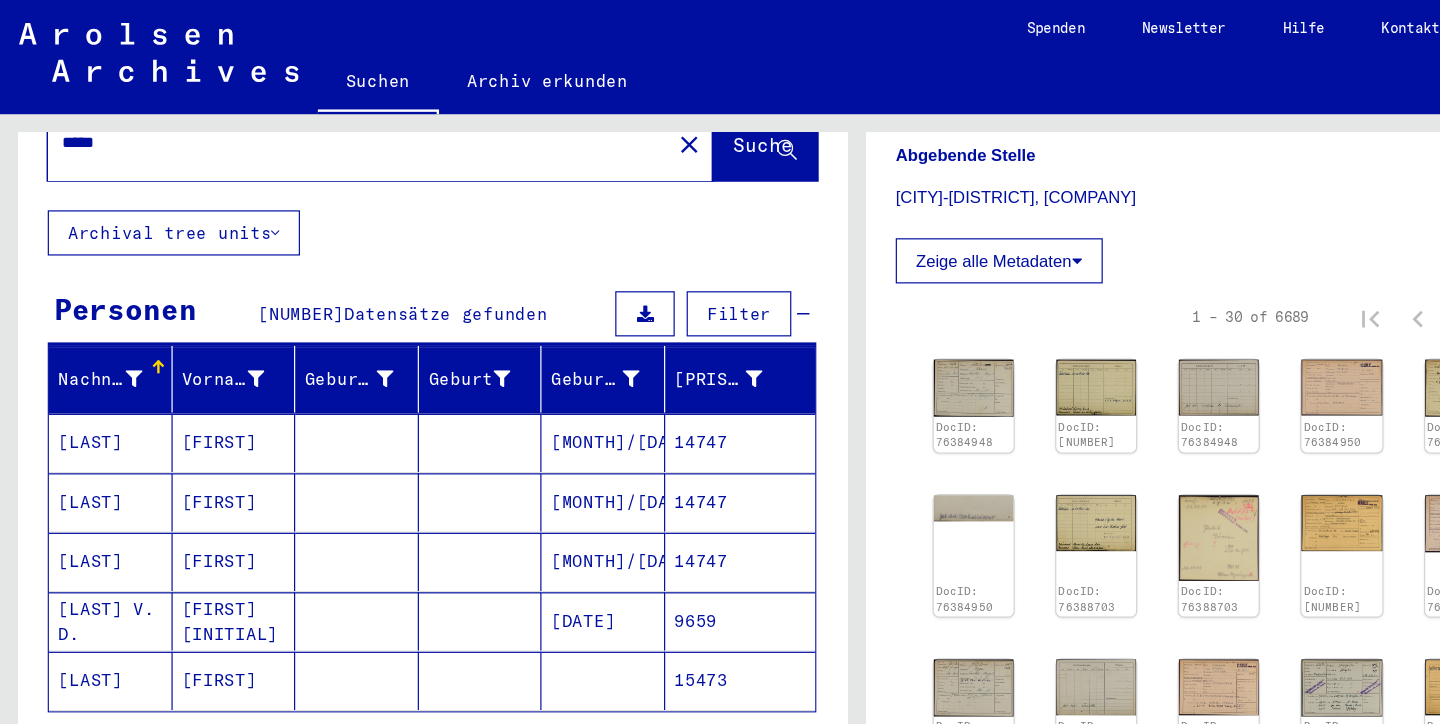 click on "[LAST]" at bounding box center (93, 372) 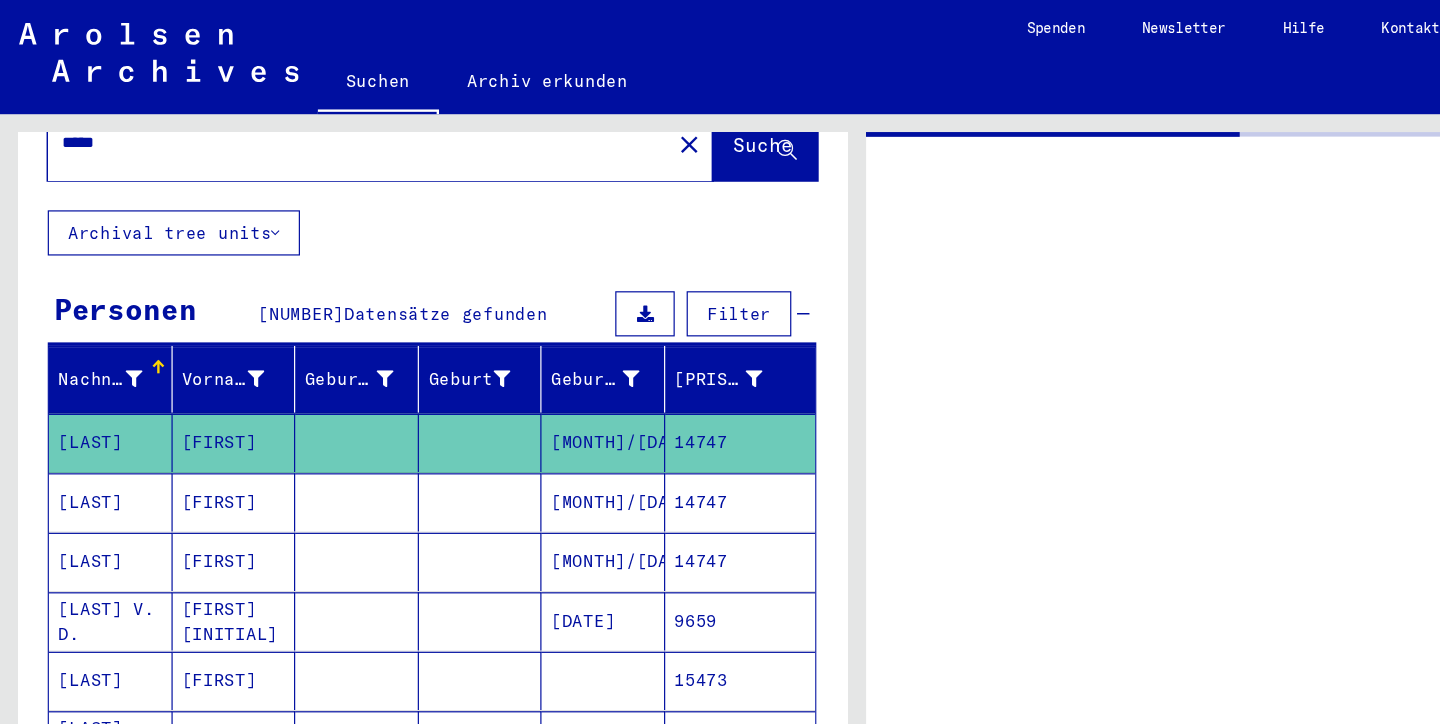 scroll, scrollTop: 0, scrollLeft: 0, axis: both 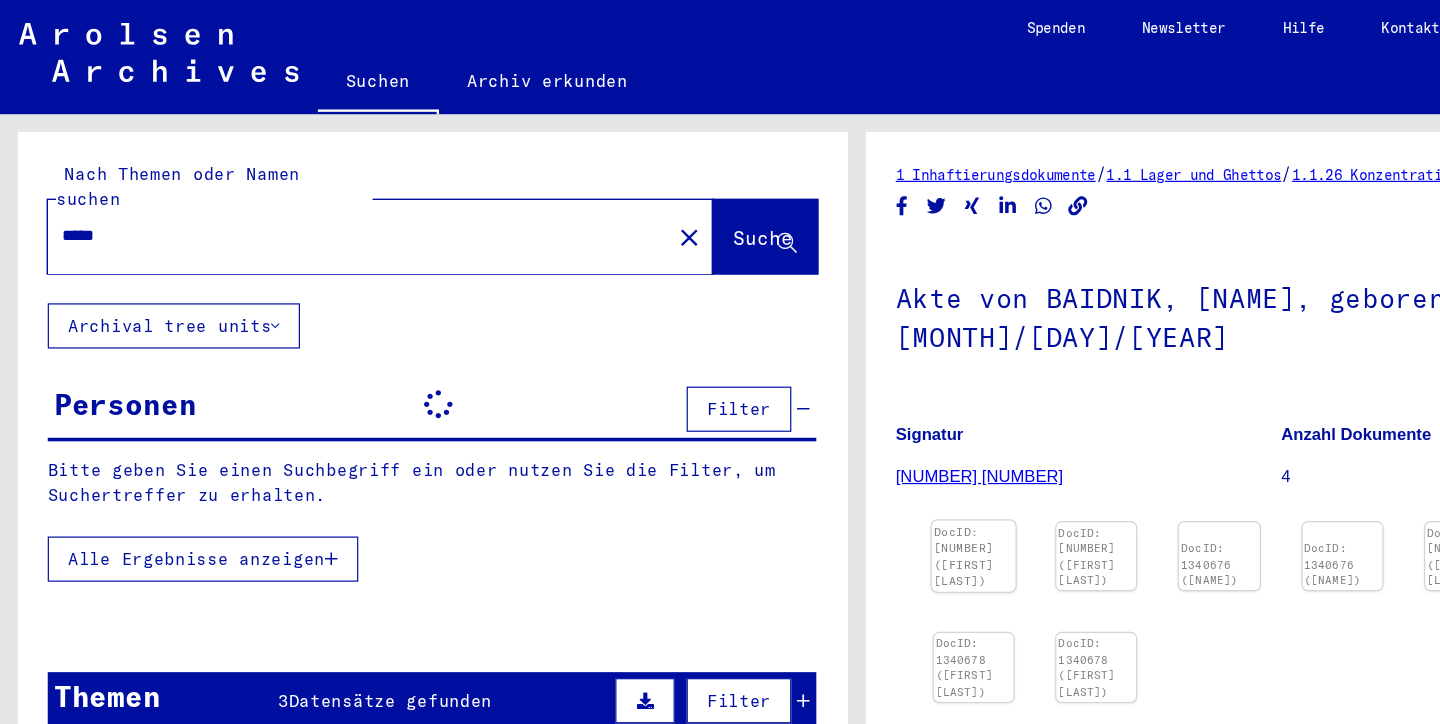 click at bounding box center (818, 438) 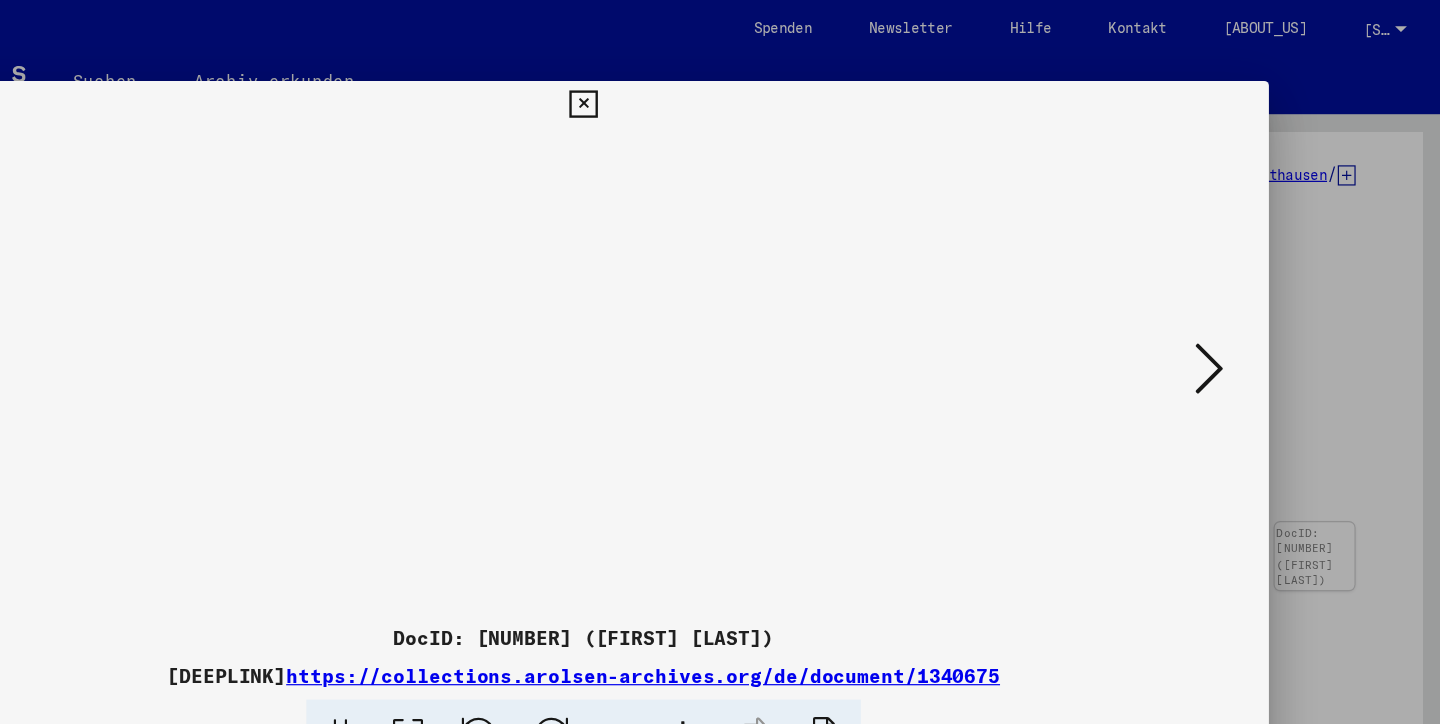 click at bounding box center [1246, 310] 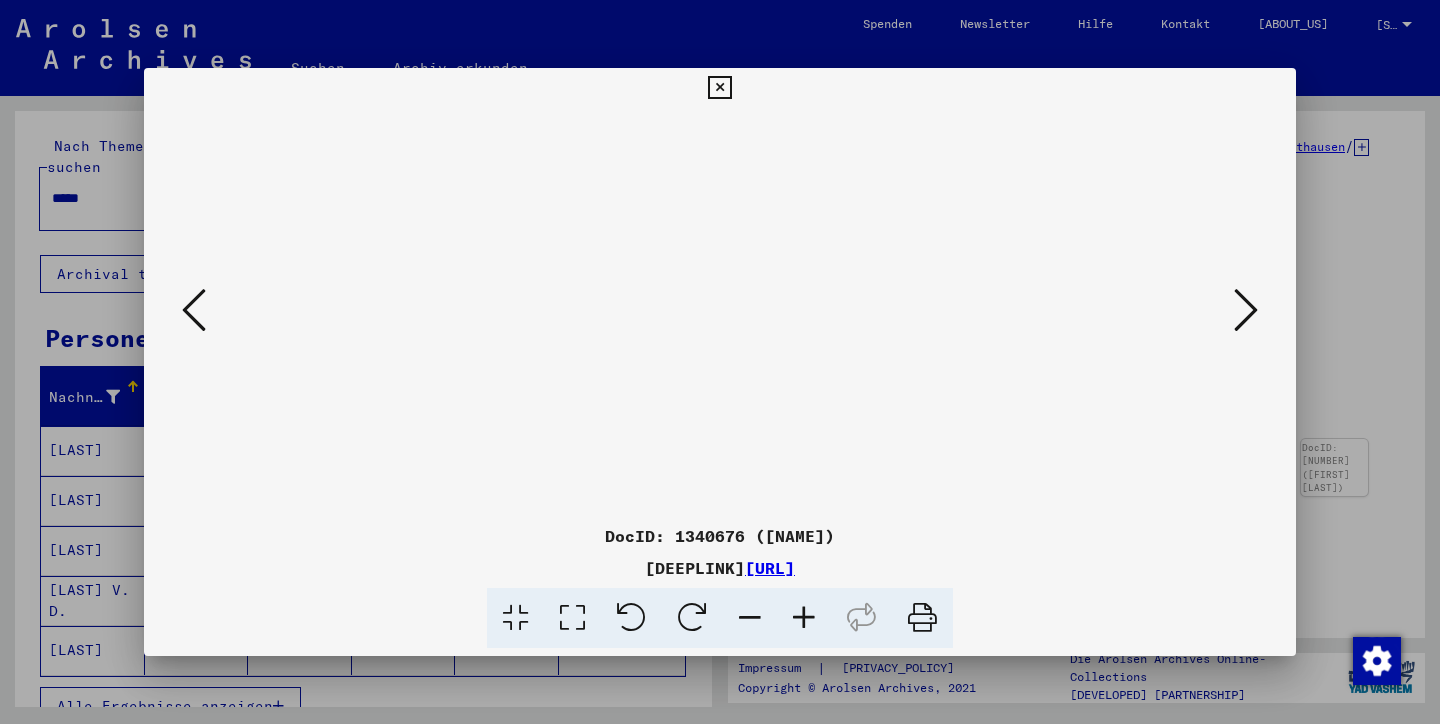 click at bounding box center (1246, 310) 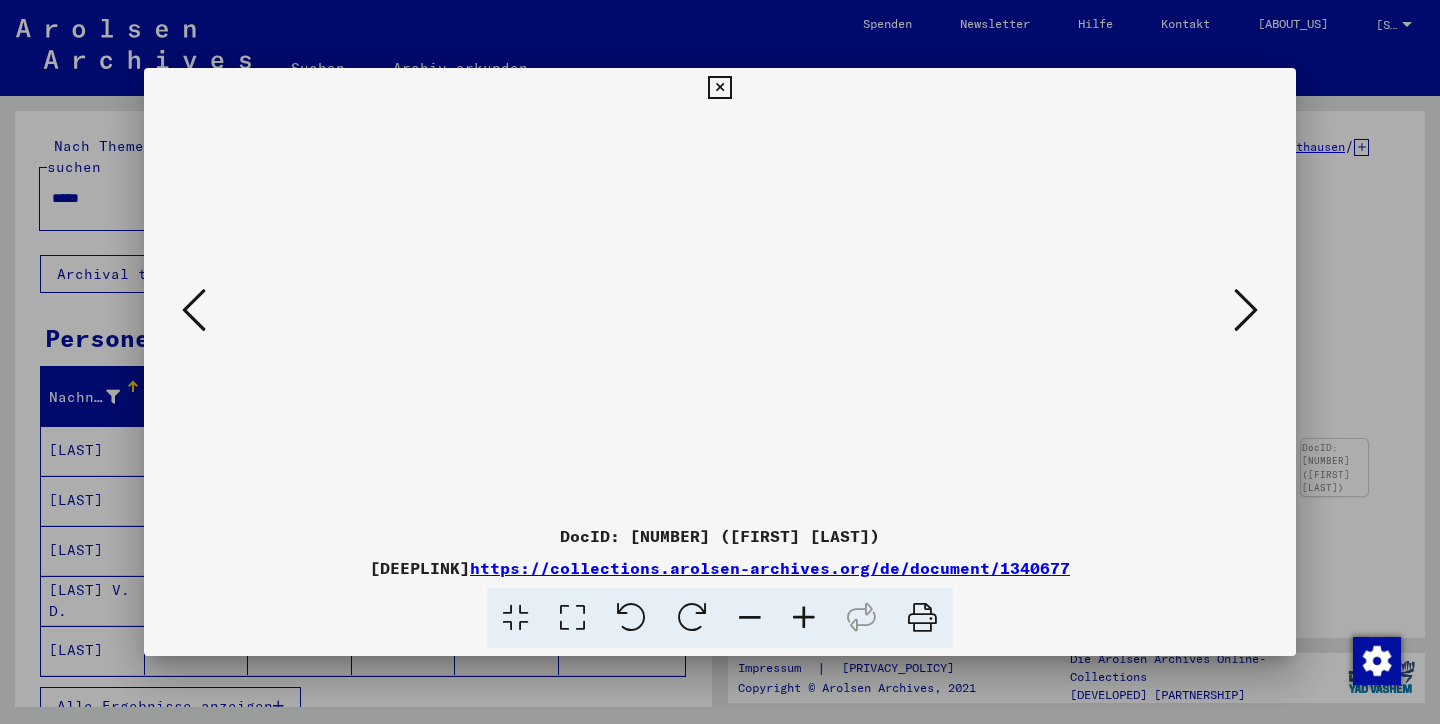 click at bounding box center (1246, 310) 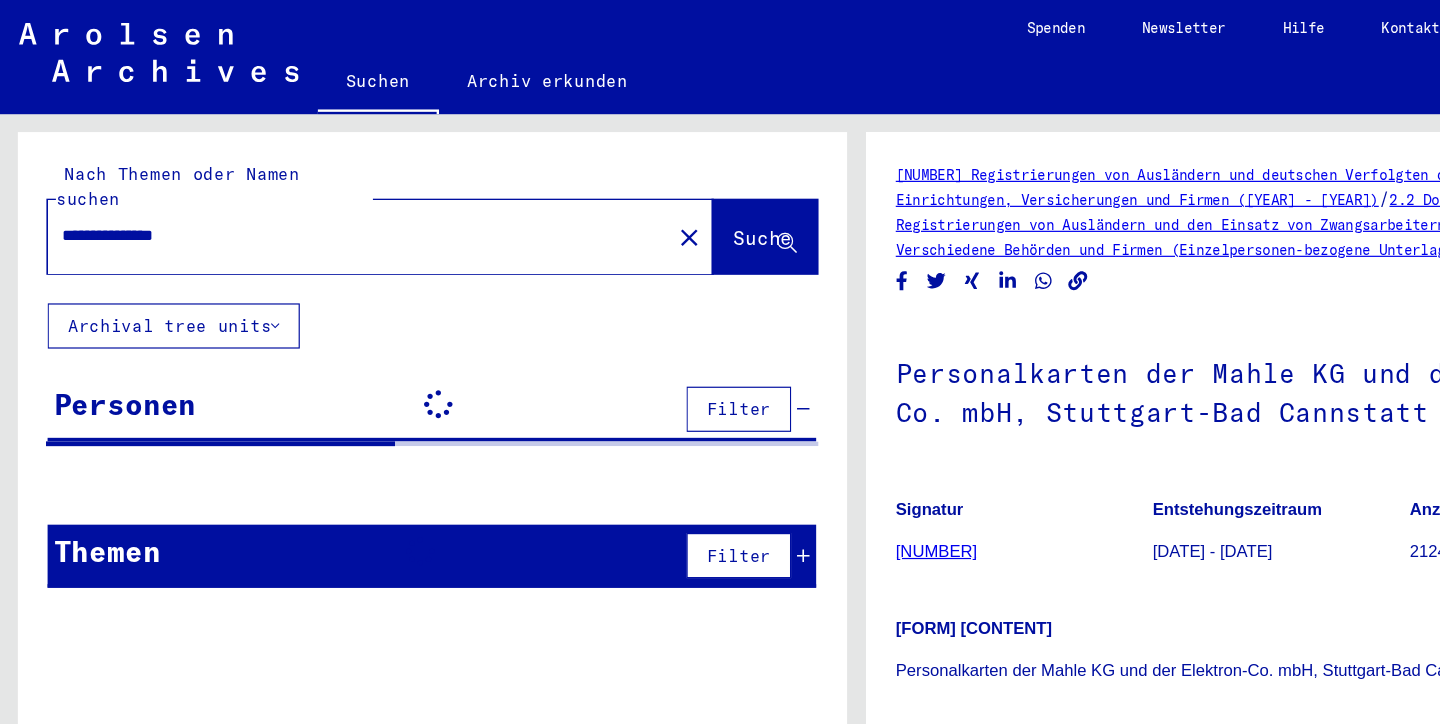 scroll, scrollTop: 0, scrollLeft: 0, axis: both 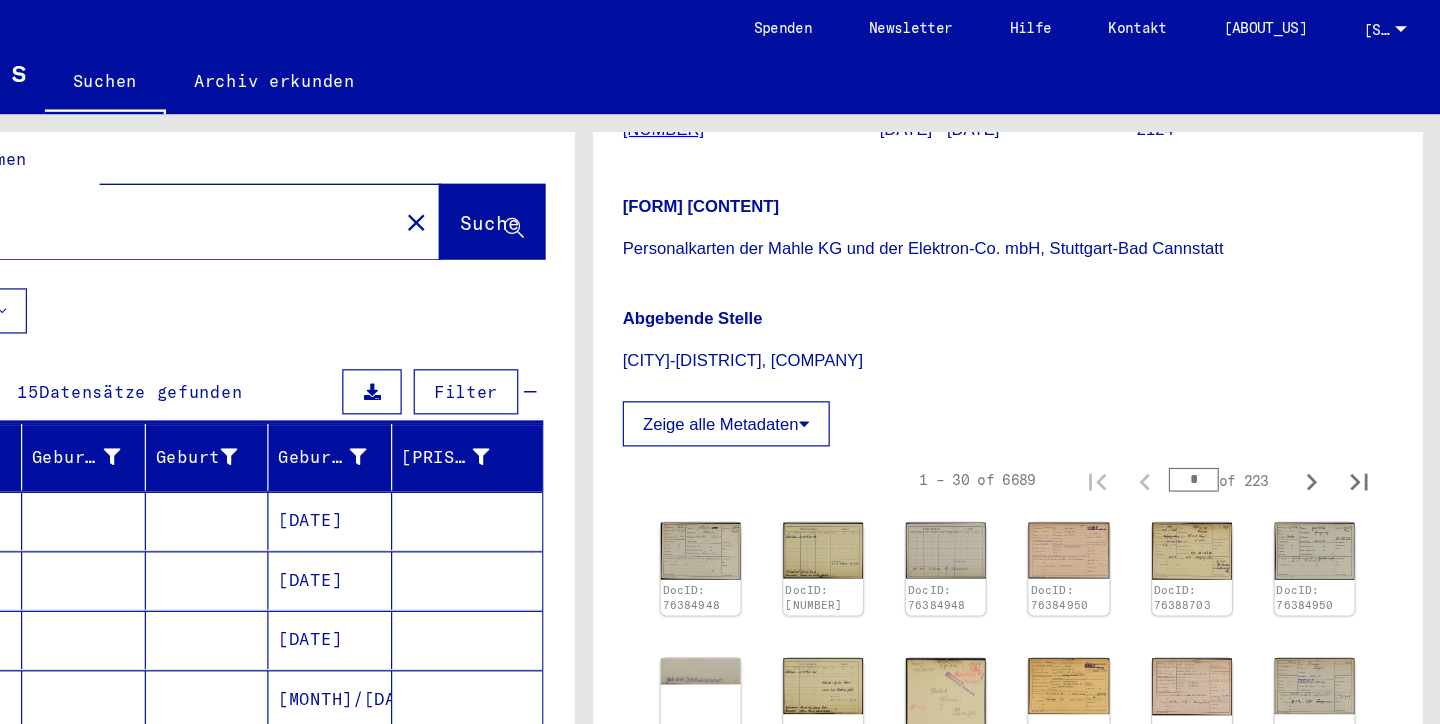 click at bounding box center [905, 356] 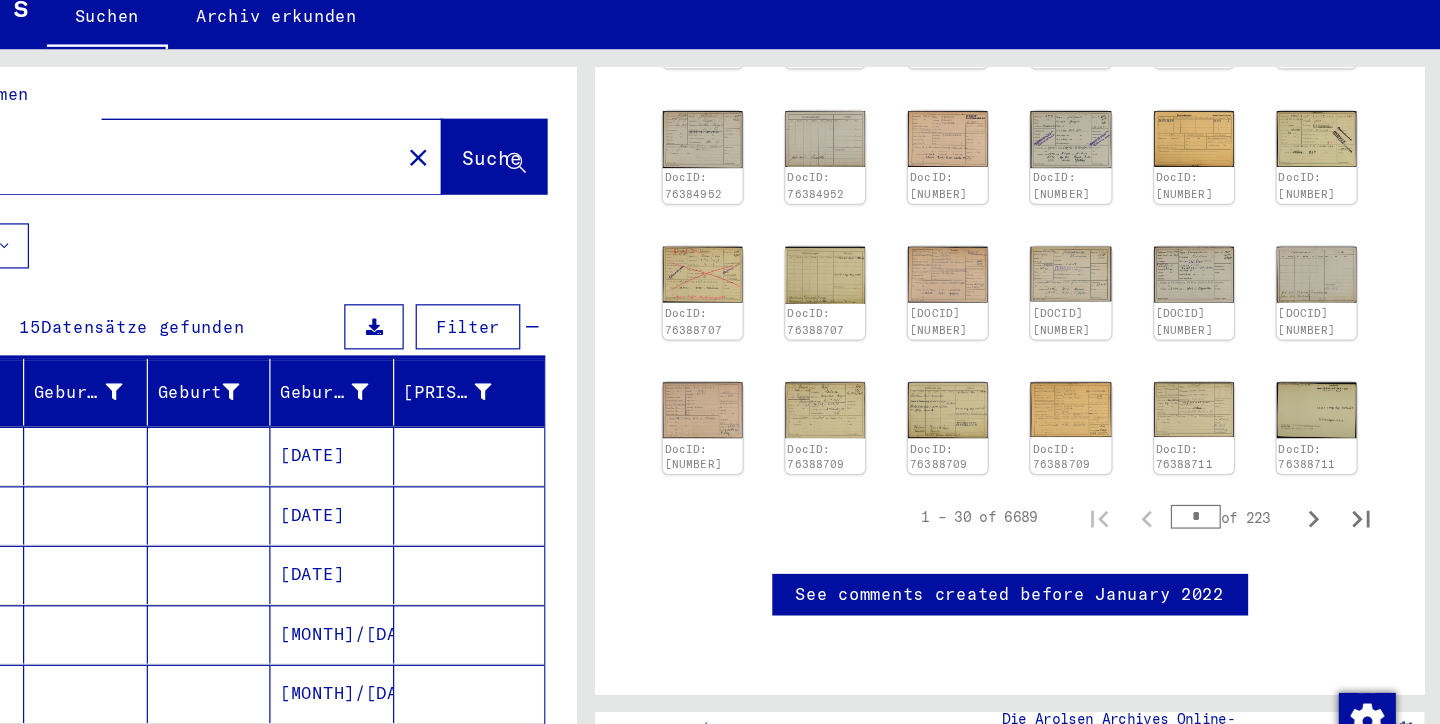 scroll, scrollTop: 1618, scrollLeft: 0, axis: vertical 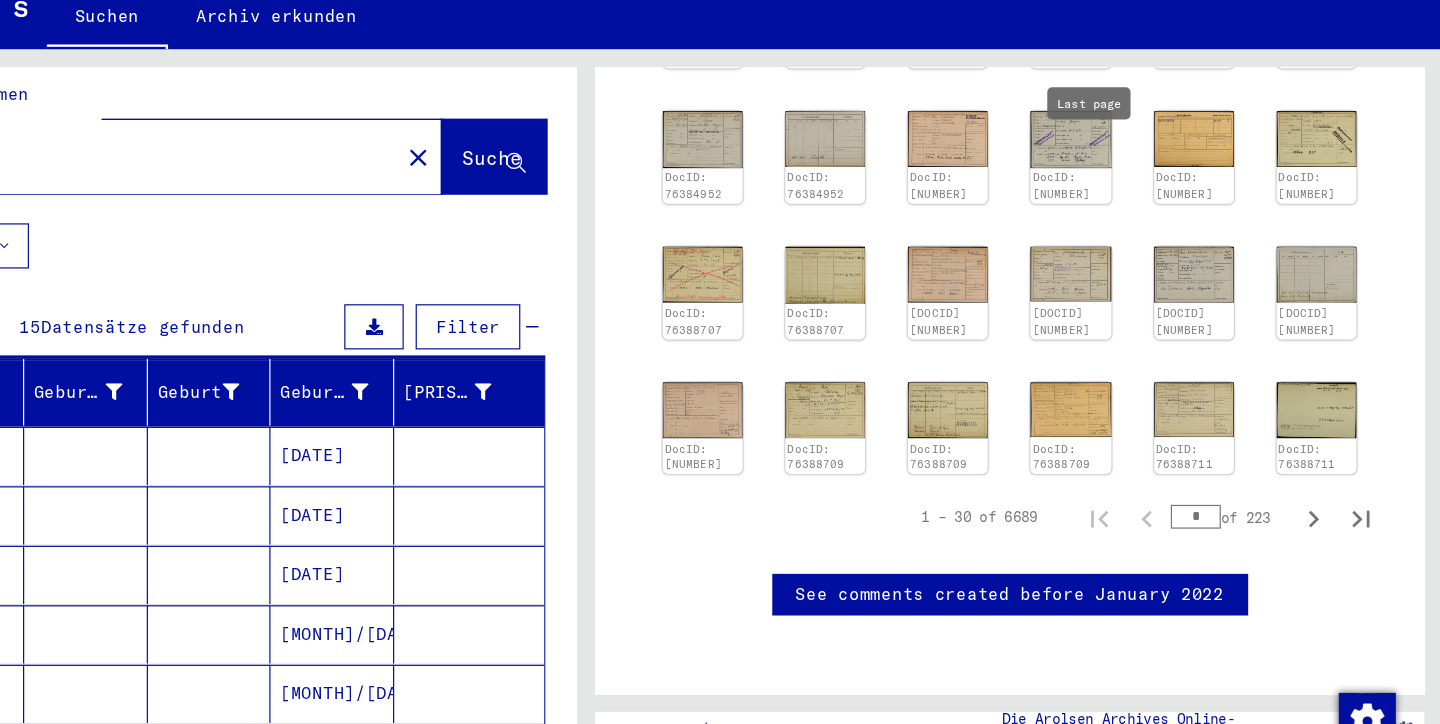 click at bounding box center (1372, 491) 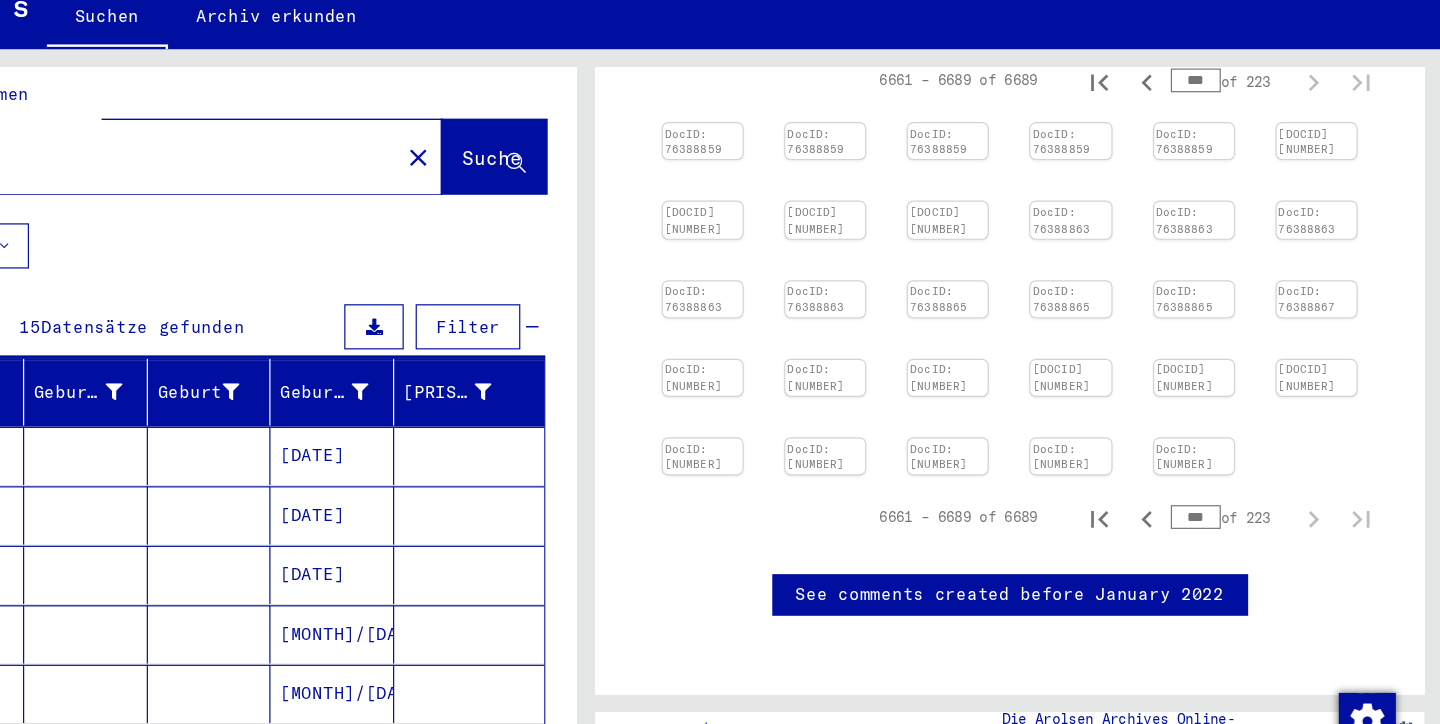 scroll, scrollTop: 1217, scrollLeft: 0, axis: vertical 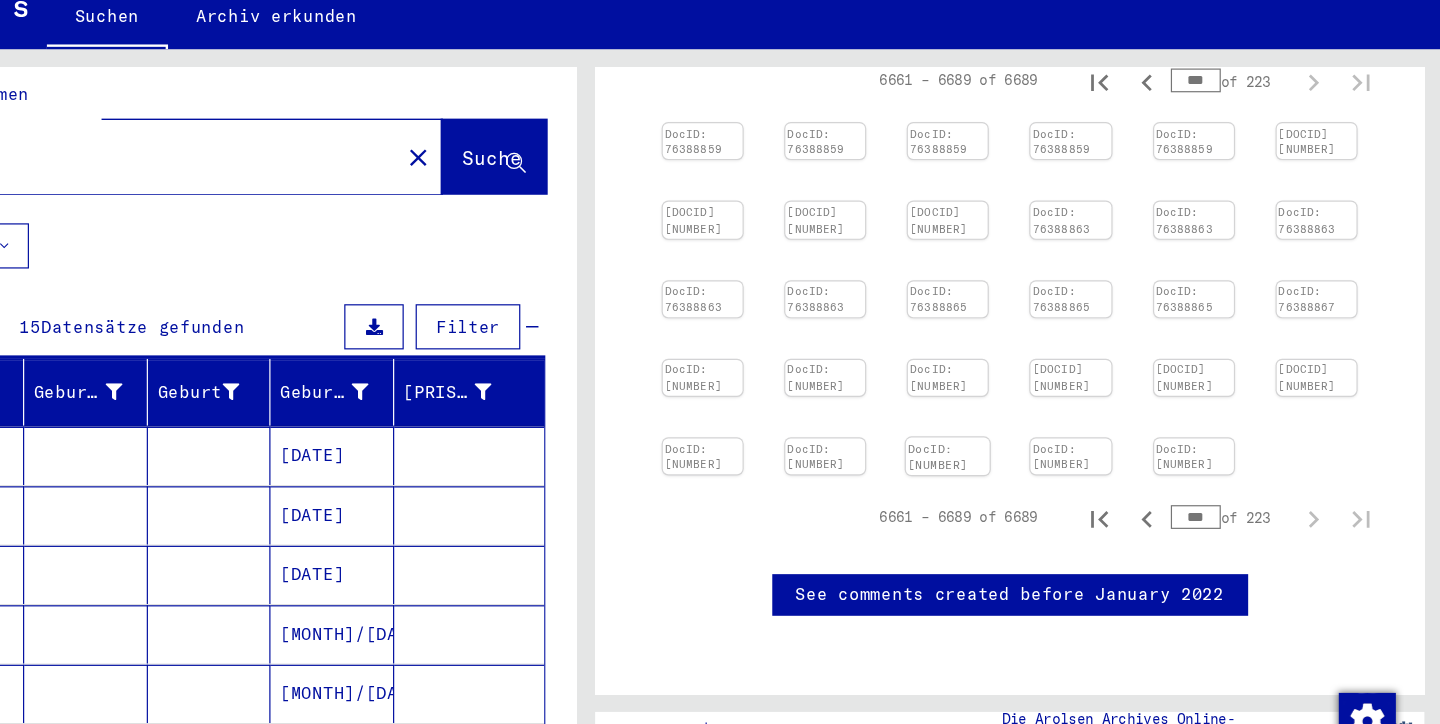click at bounding box center (818, 158) 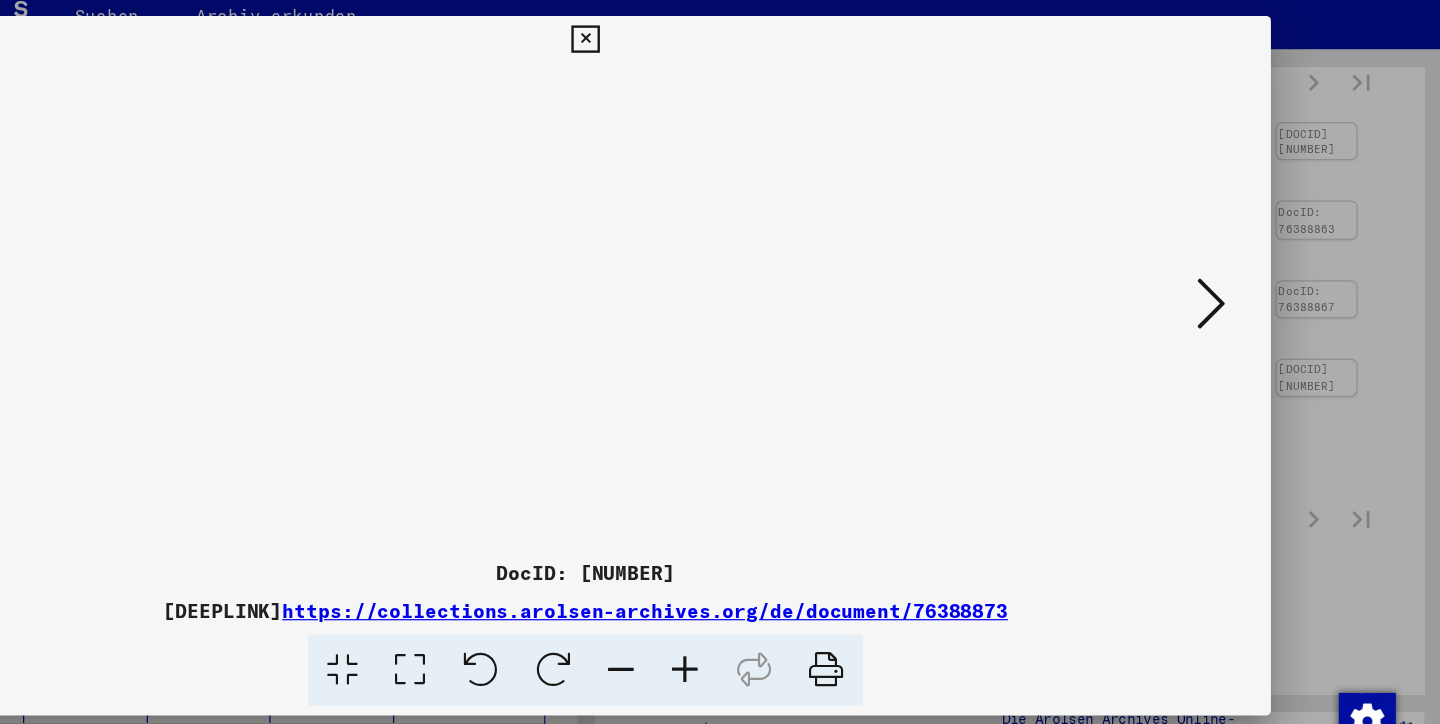 click at bounding box center [719, 88] 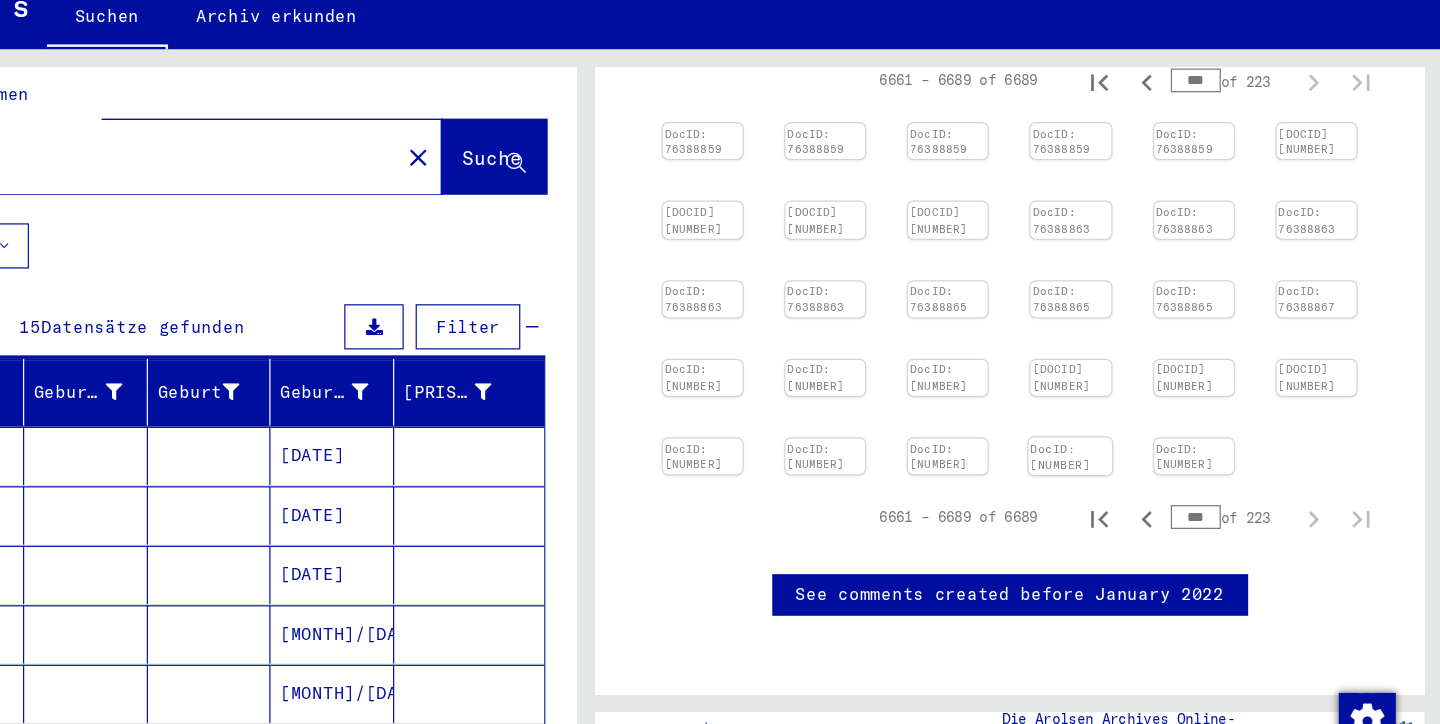 click at bounding box center (818, 158) 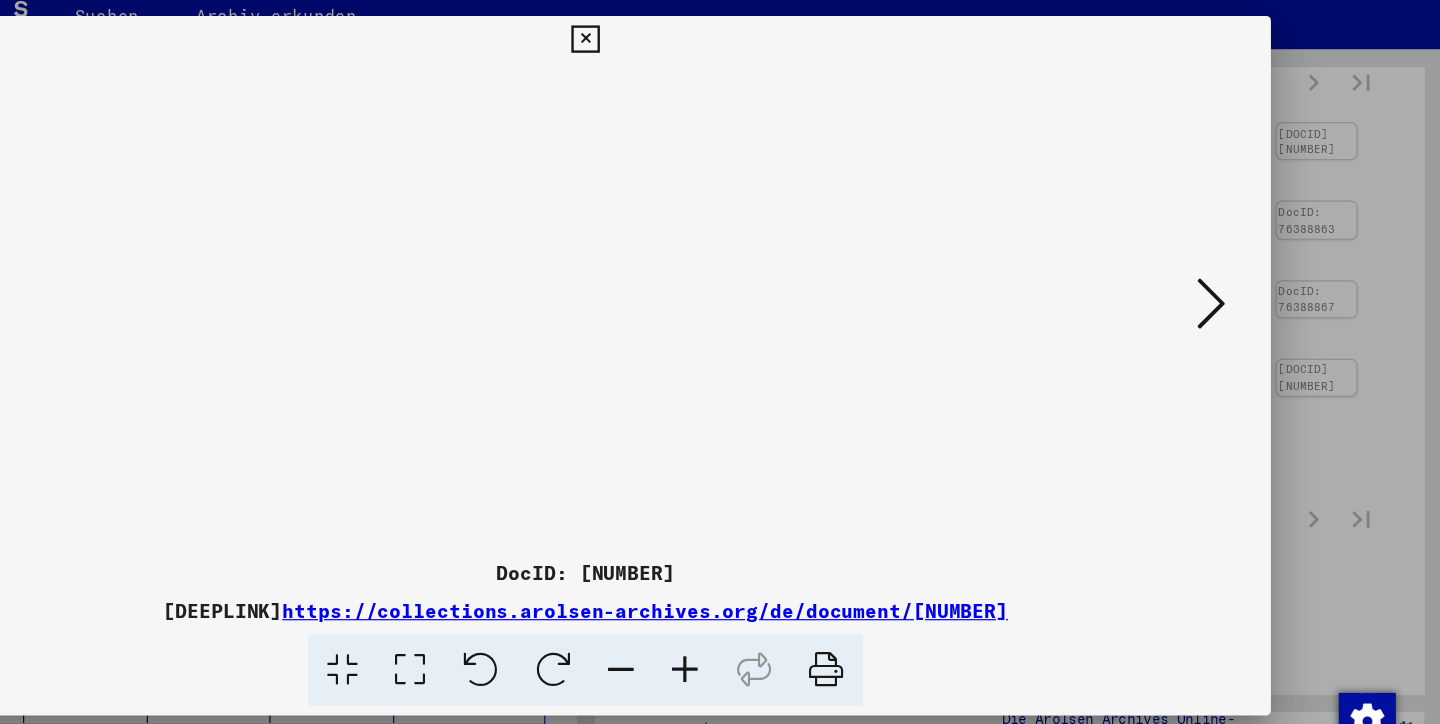click at bounding box center [1246, 310] 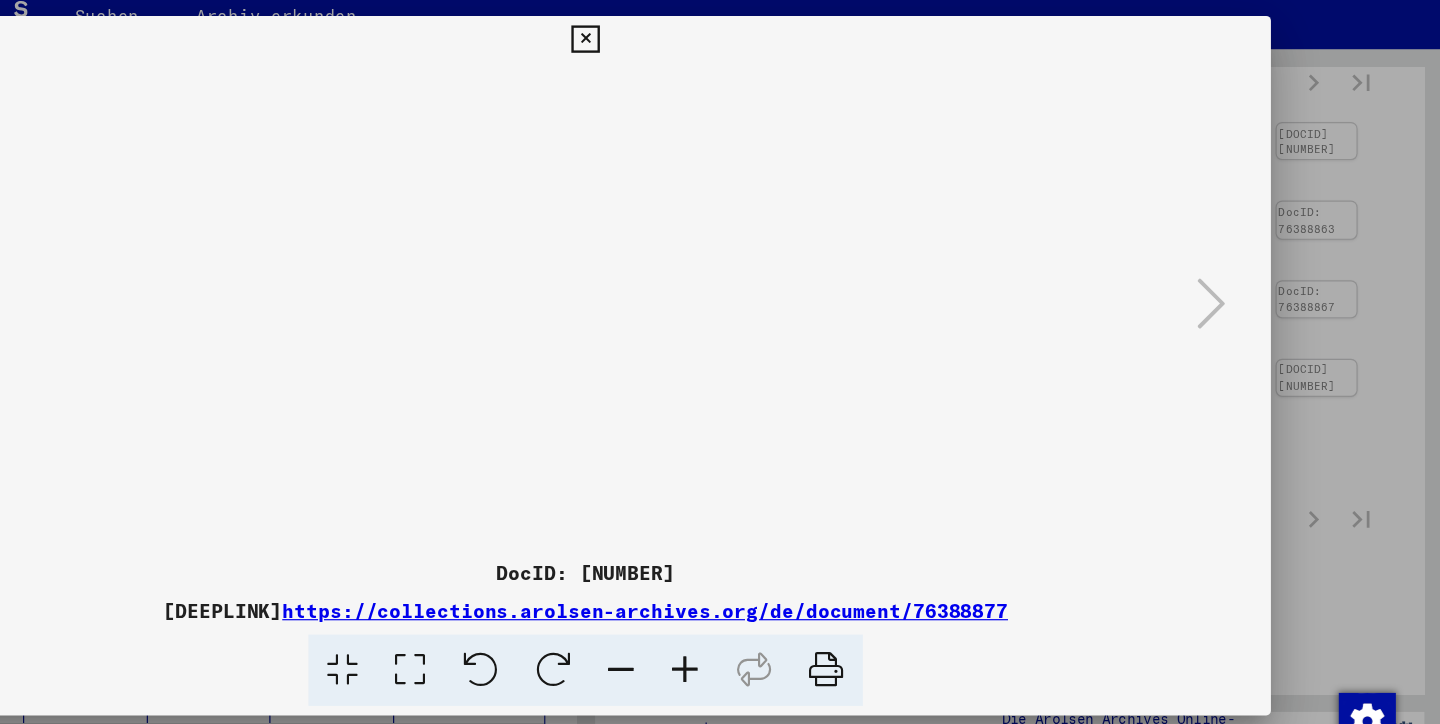 click at bounding box center (719, 88) 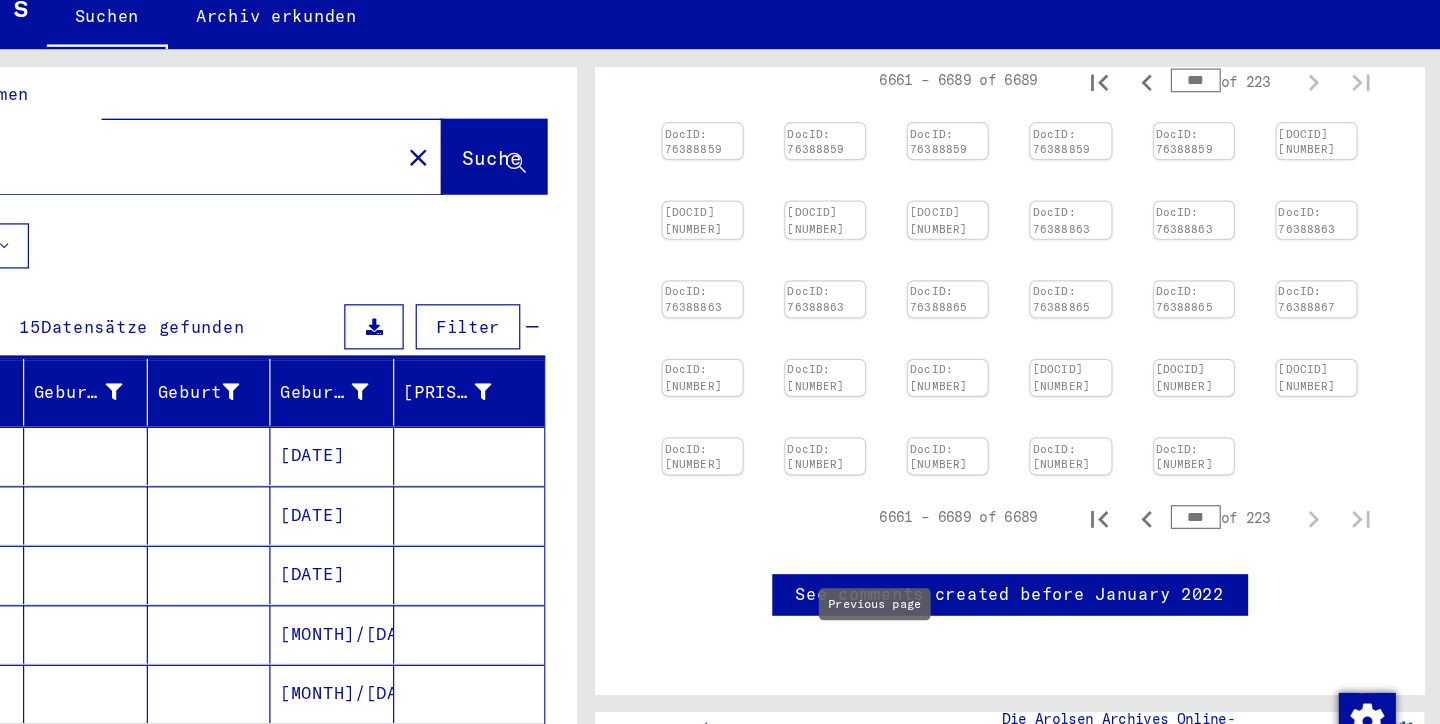 click at bounding box center (1191, 491) 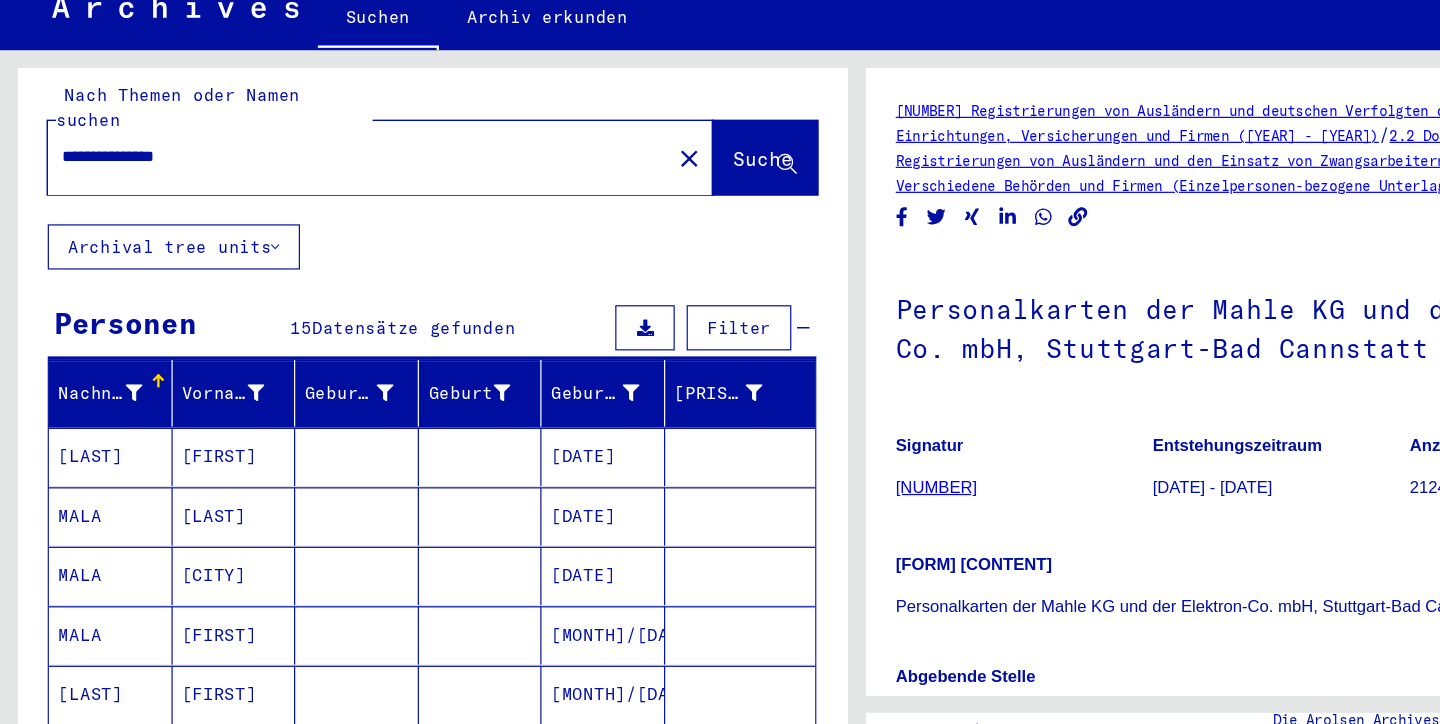 scroll, scrollTop: 0, scrollLeft: 0, axis: both 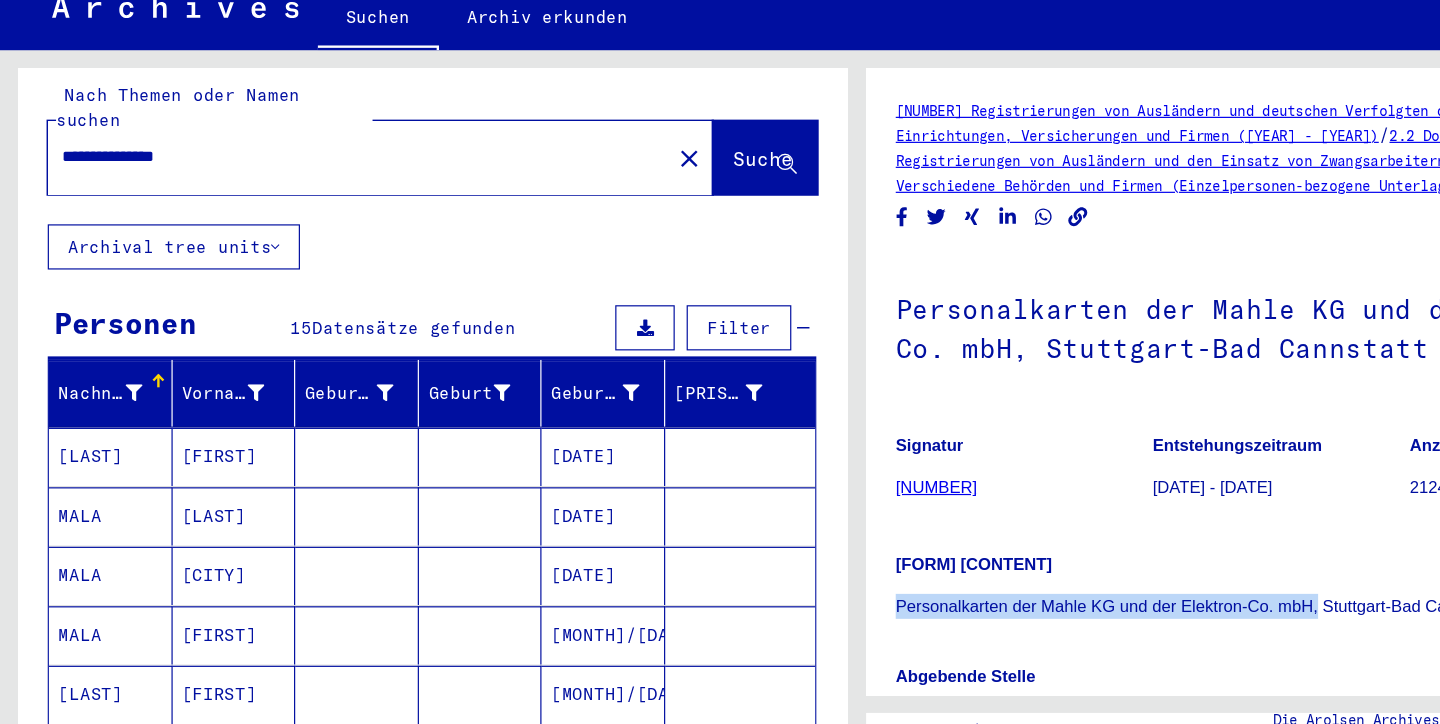 drag, startPoint x: 753, startPoint y: 509, endPoint x: 1106, endPoint y: 516, distance: 353.0694 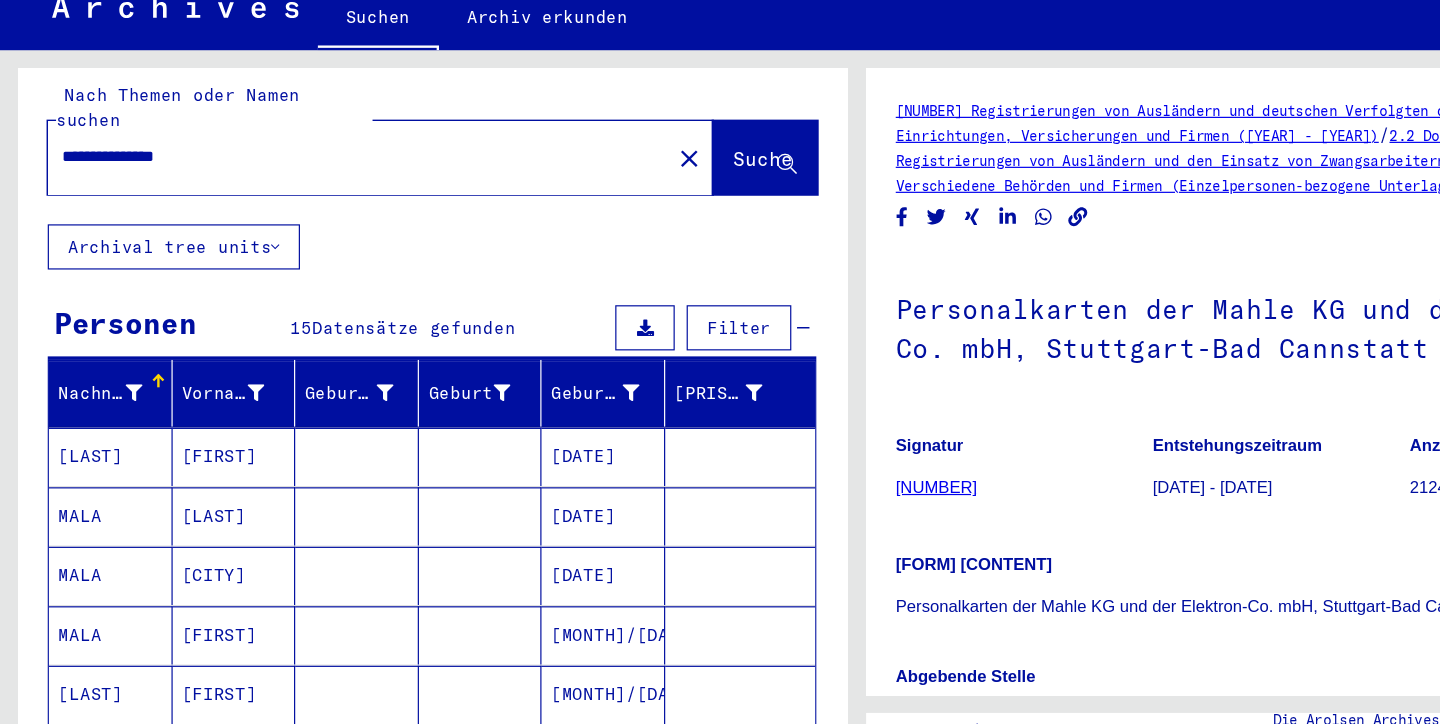 click on "Personalkarten der Mahle KG und der Elektron-Co. mbH, Stuttgart-Bad Cannstatt" at bounding box center (1076, 563) 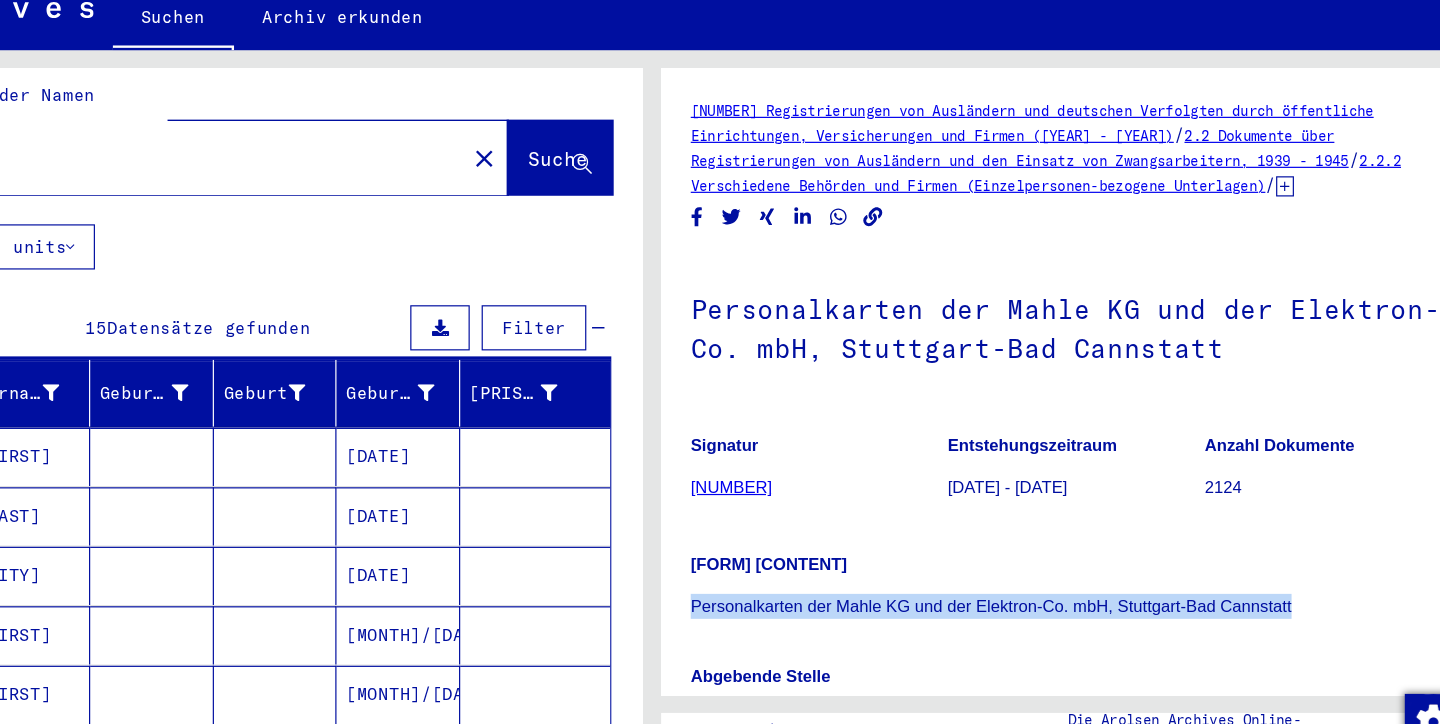 drag, startPoint x: 753, startPoint y: 510, endPoint x: 1187, endPoint y: 512, distance: 434.0046 